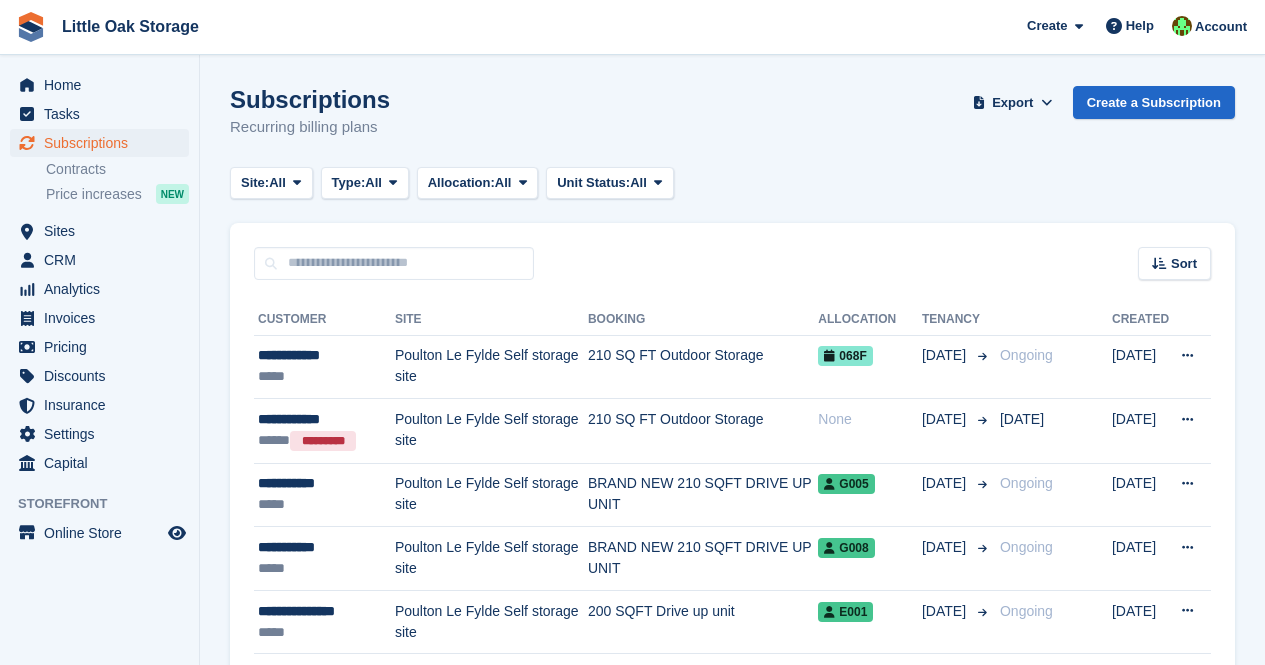 scroll, scrollTop: 0, scrollLeft: 0, axis: both 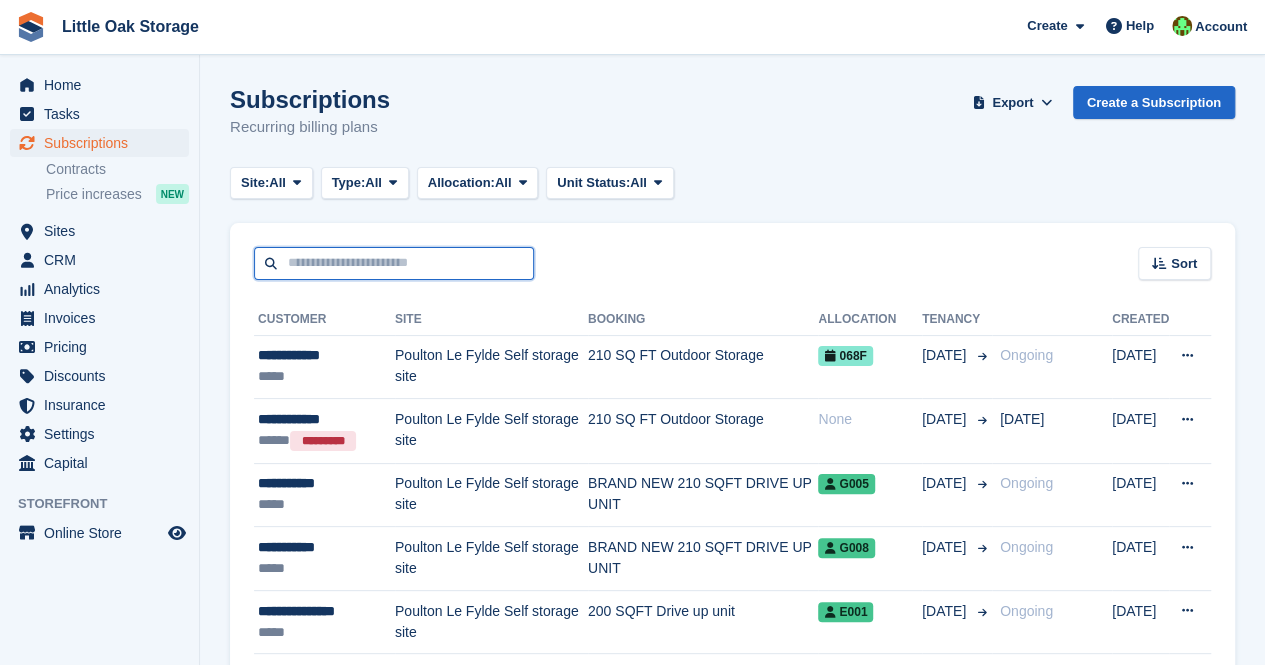 click at bounding box center [394, 263] 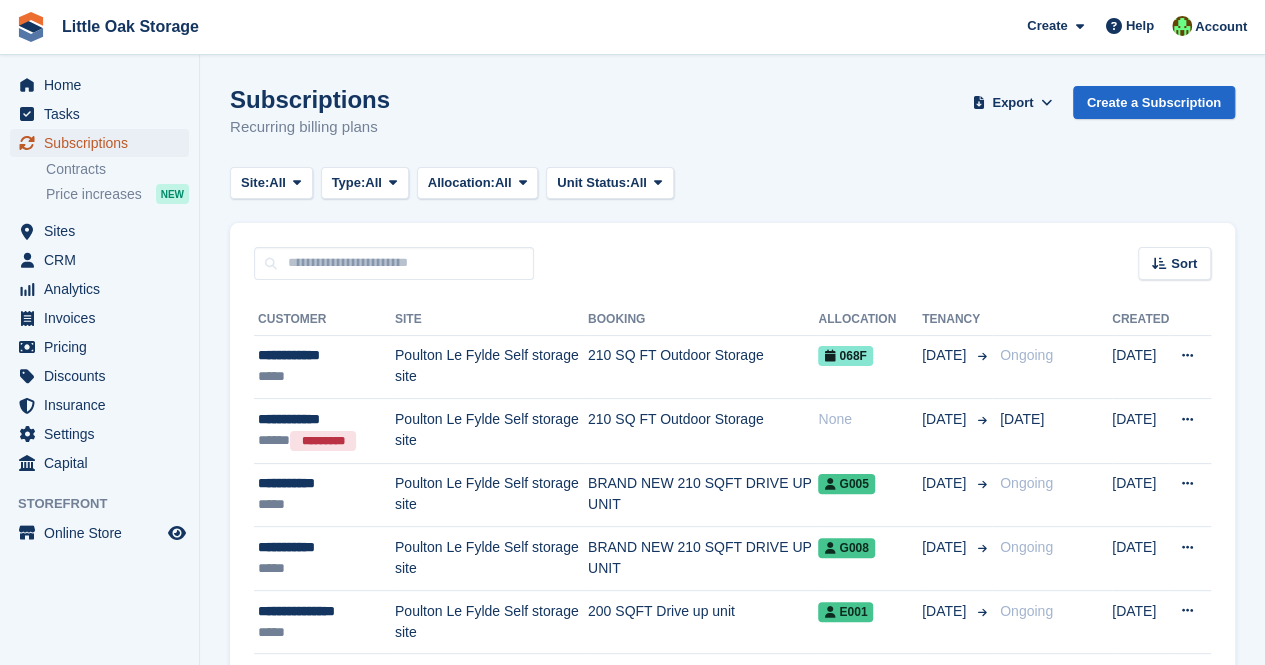click on "Subscriptions" at bounding box center (104, 143) 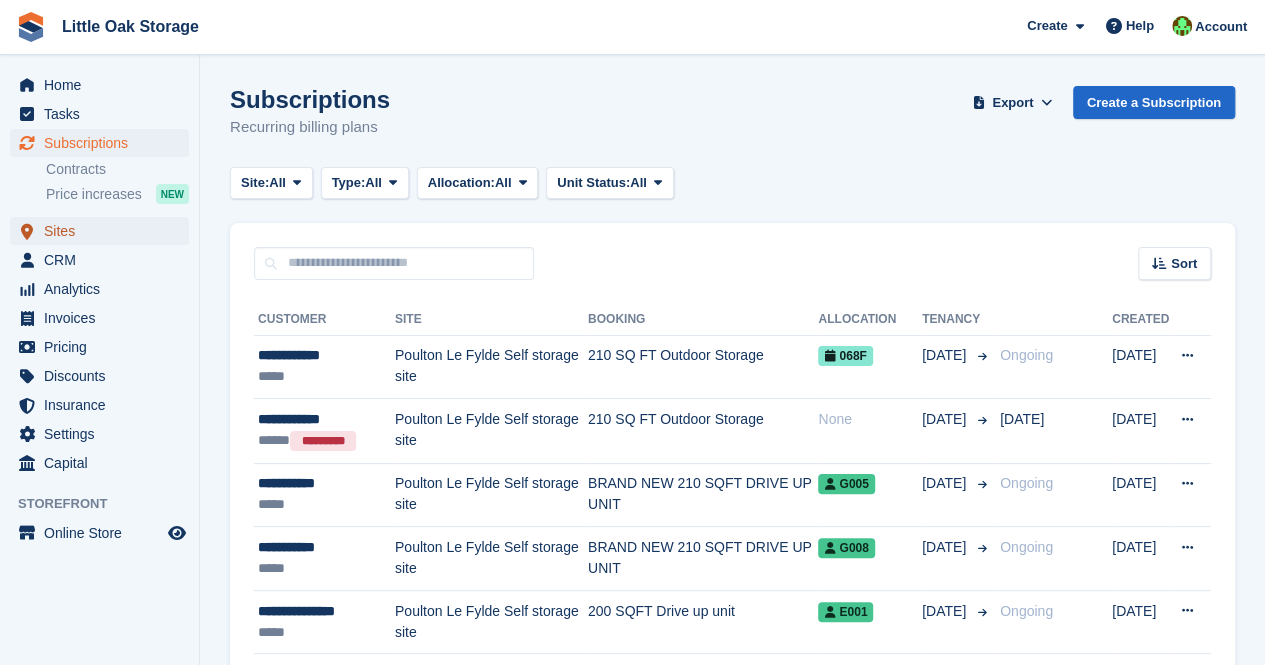 click on "Sites" at bounding box center [104, 231] 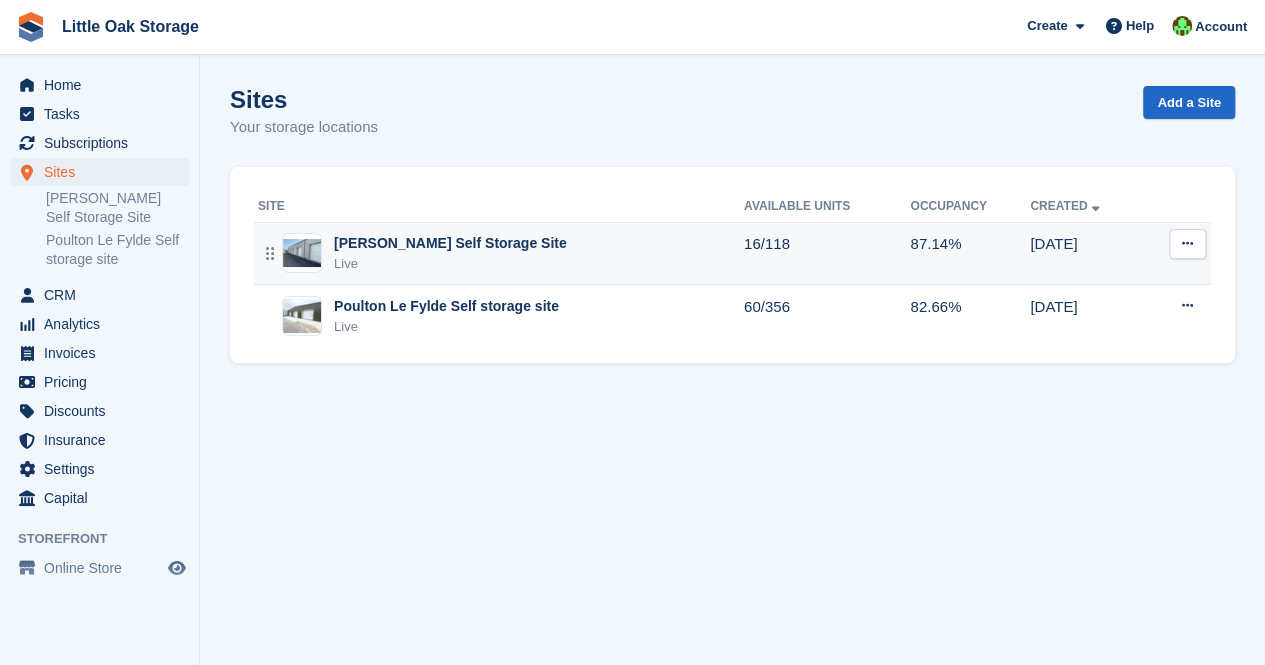 click on "[PERSON_NAME] Self Storage Site" at bounding box center (450, 243) 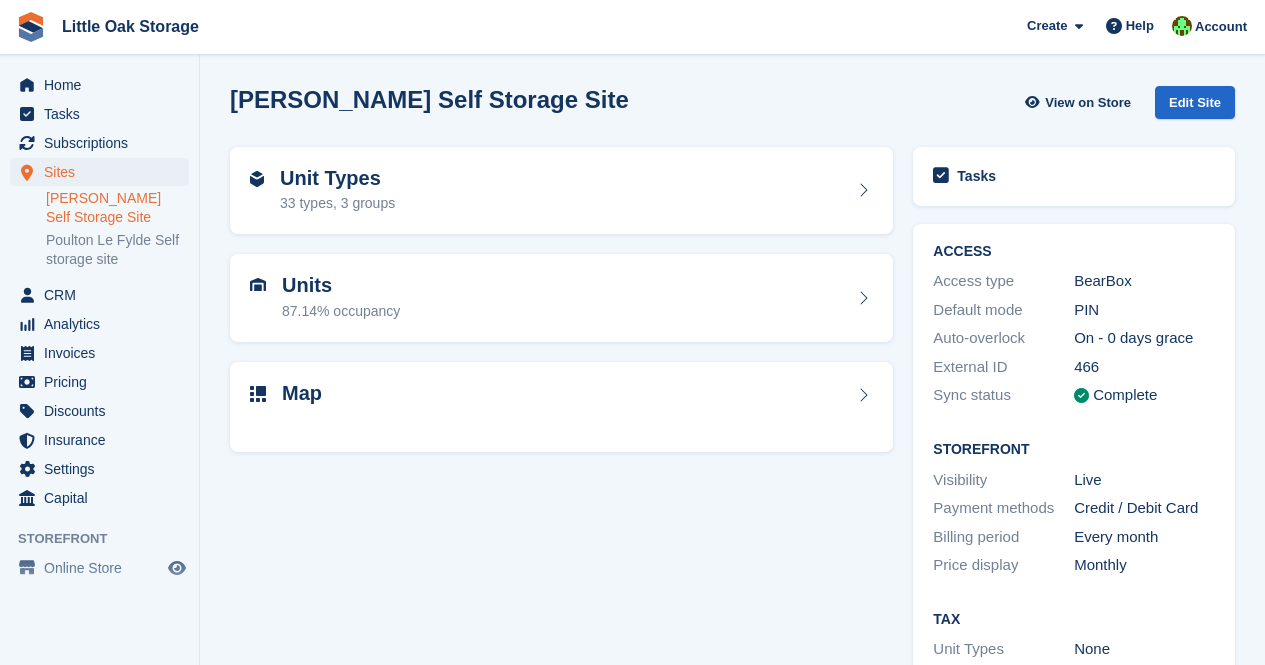scroll, scrollTop: 0, scrollLeft: 0, axis: both 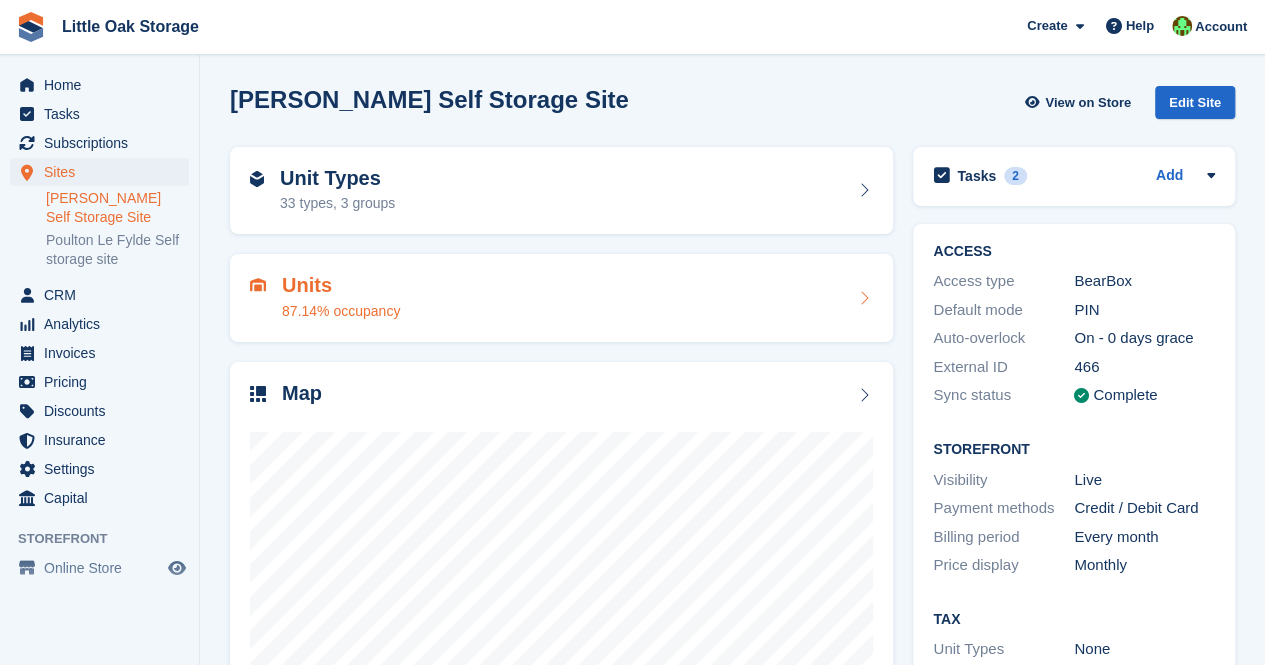 click on "Units
87.14% occupancy" at bounding box center (561, 298) 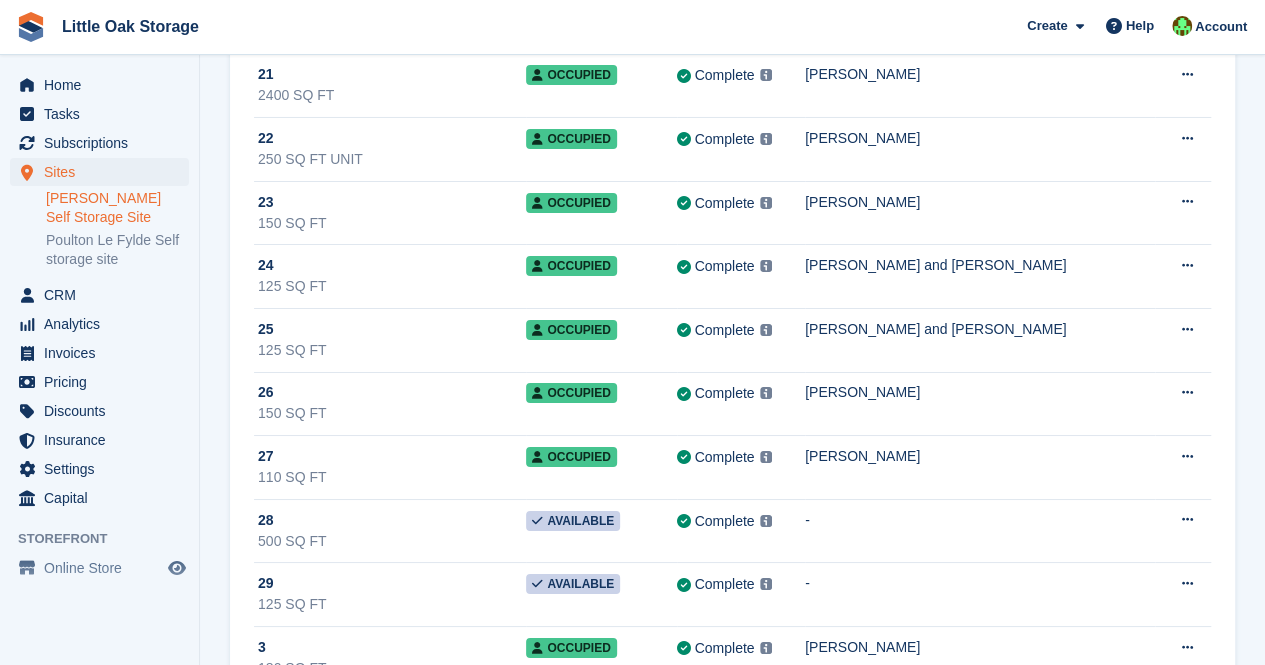 scroll, scrollTop: 3500, scrollLeft: 0, axis: vertical 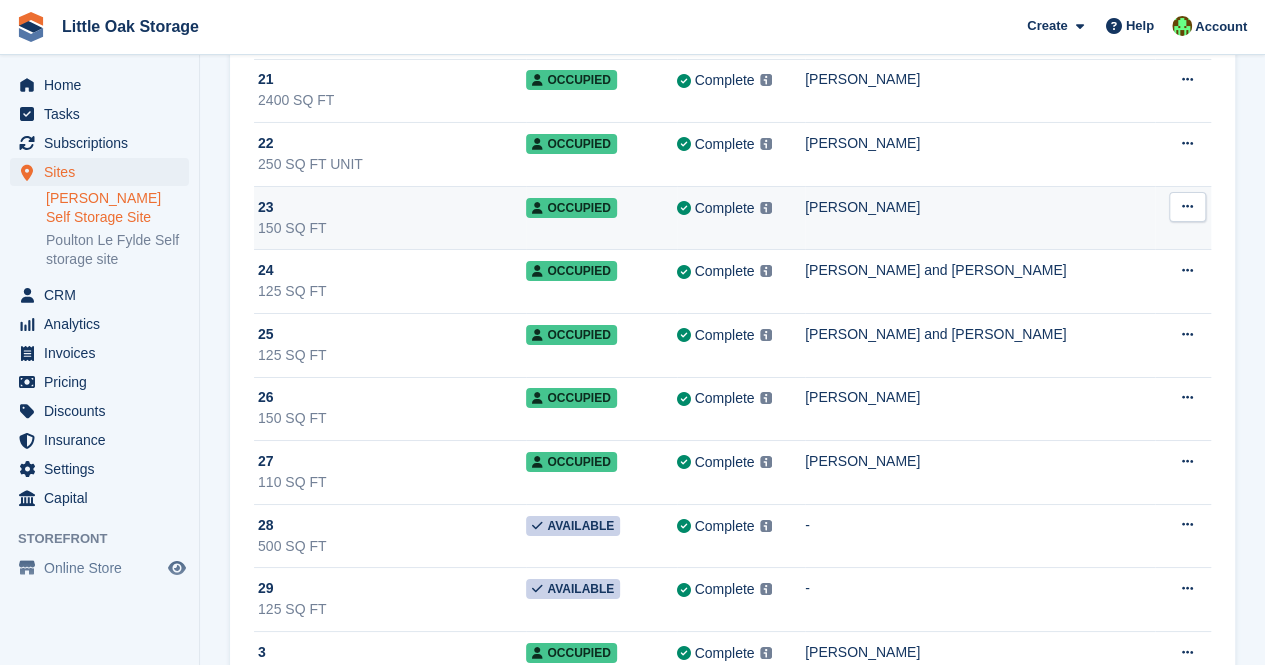 click on "150 SQ FT" at bounding box center (392, 228) 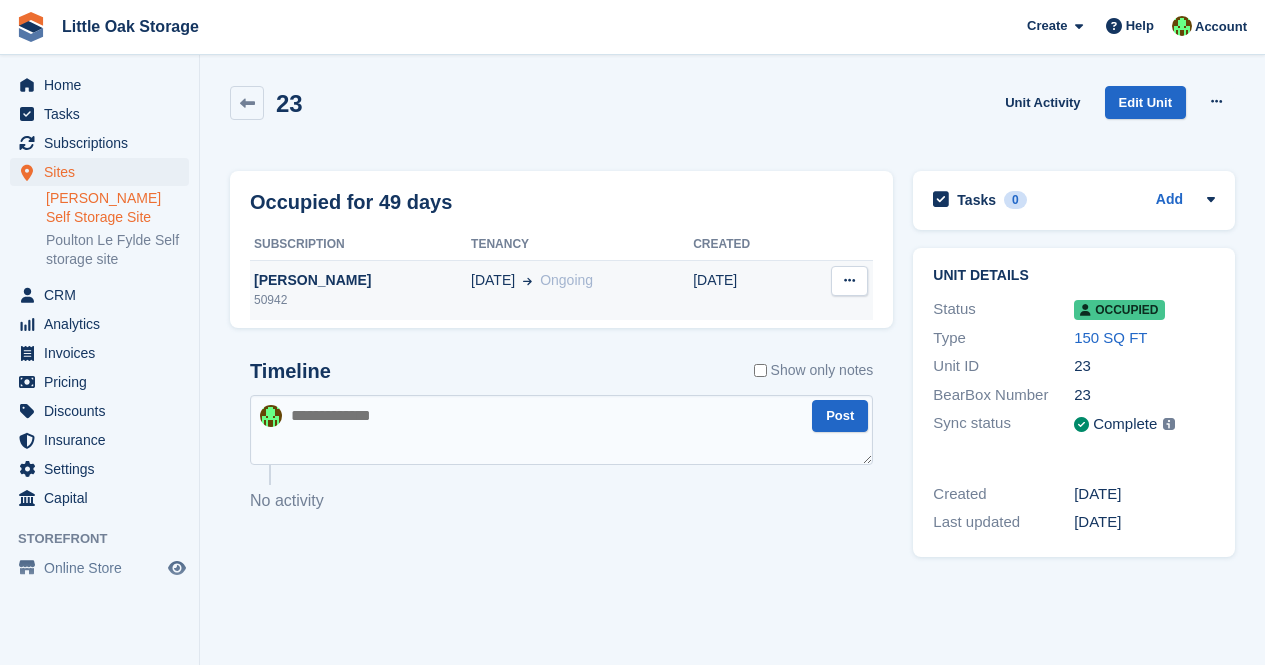 scroll, scrollTop: 0, scrollLeft: 0, axis: both 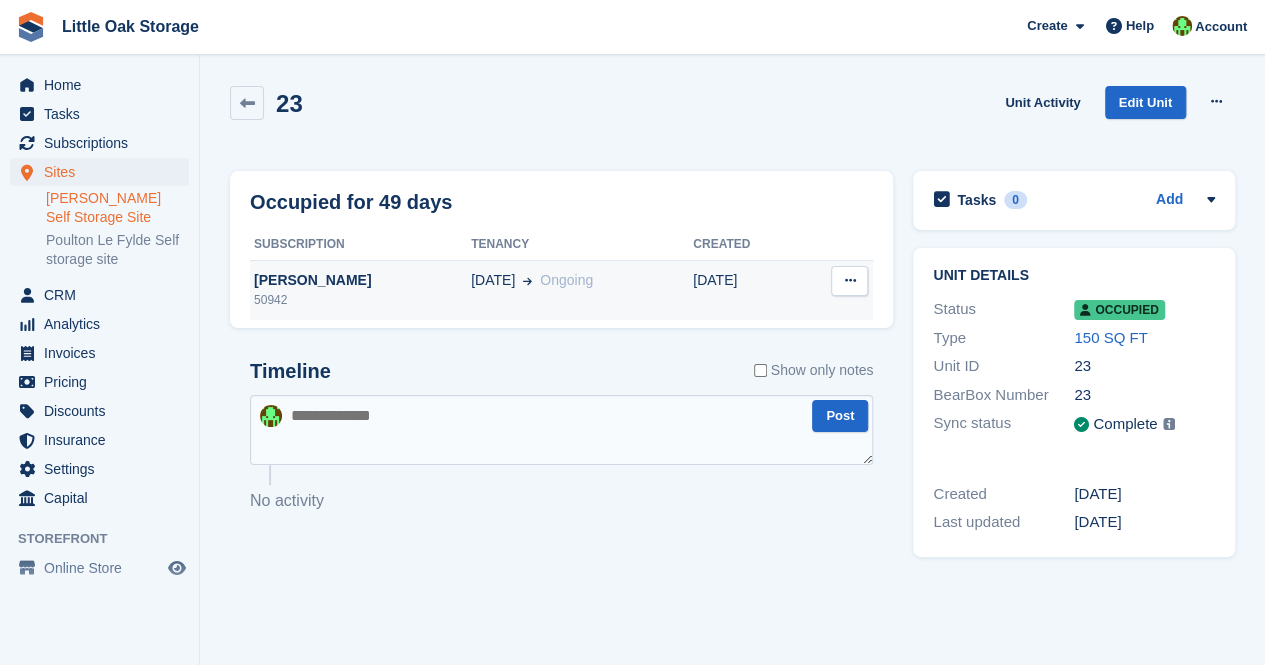 click on "Paul vickery" at bounding box center [360, 280] 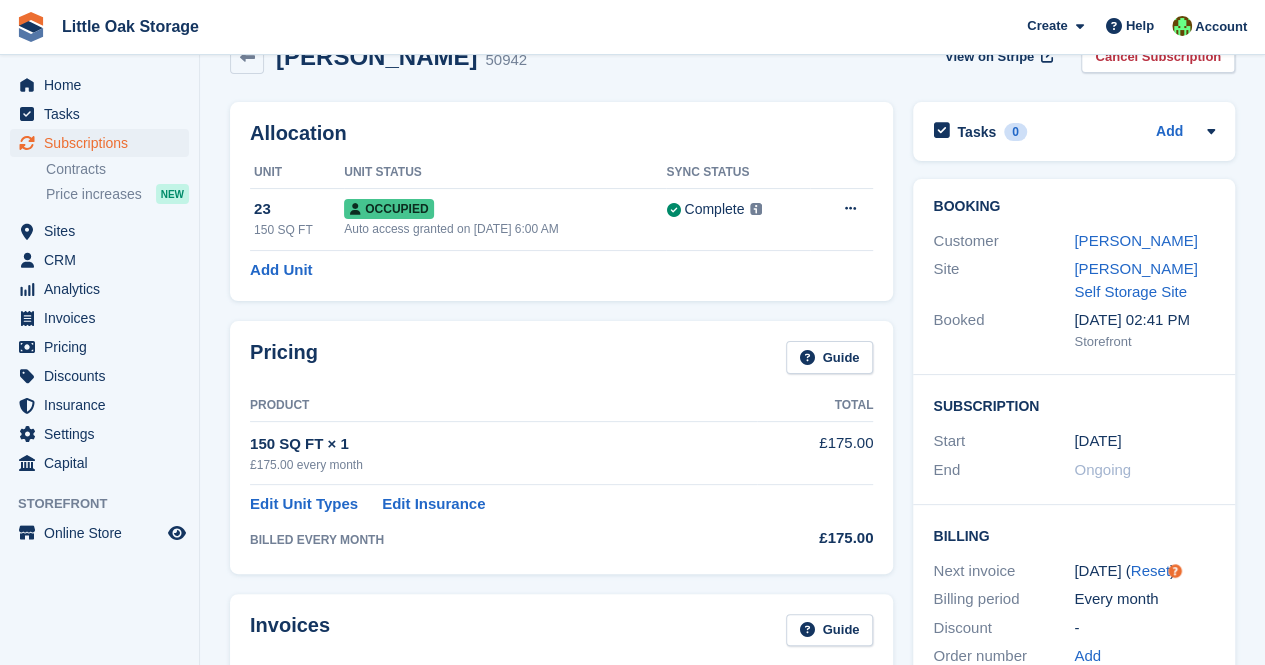 scroll, scrollTop: 0, scrollLeft: 0, axis: both 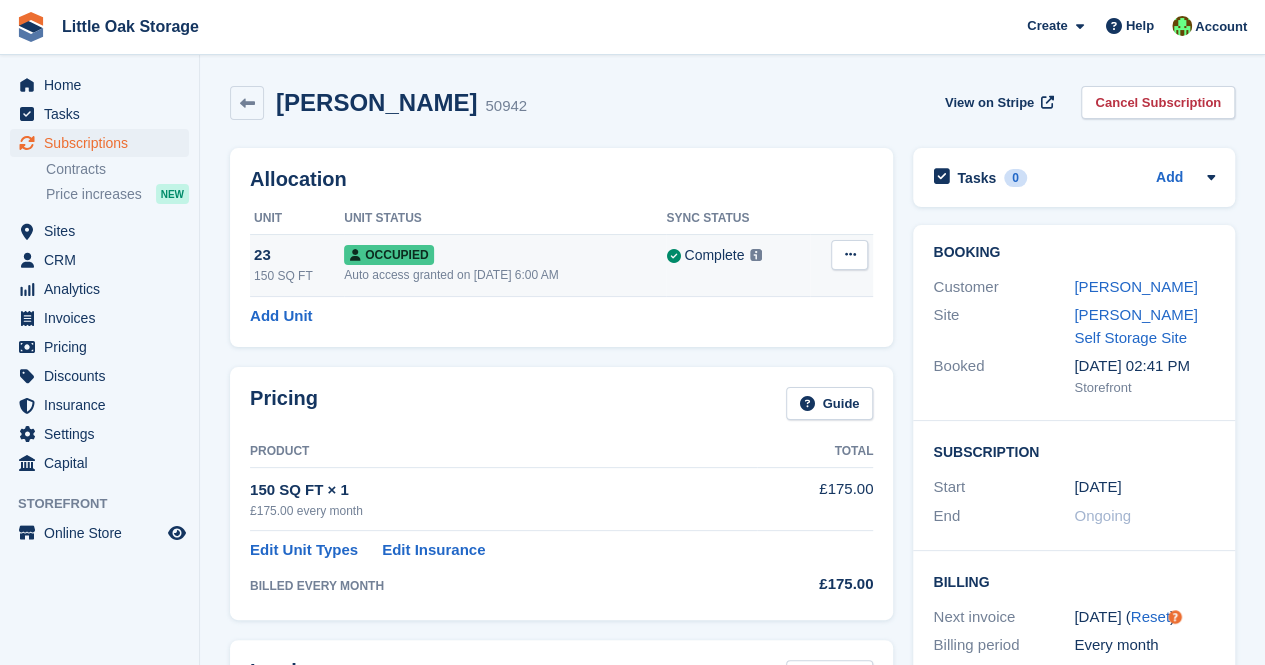 click at bounding box center (849, 254) 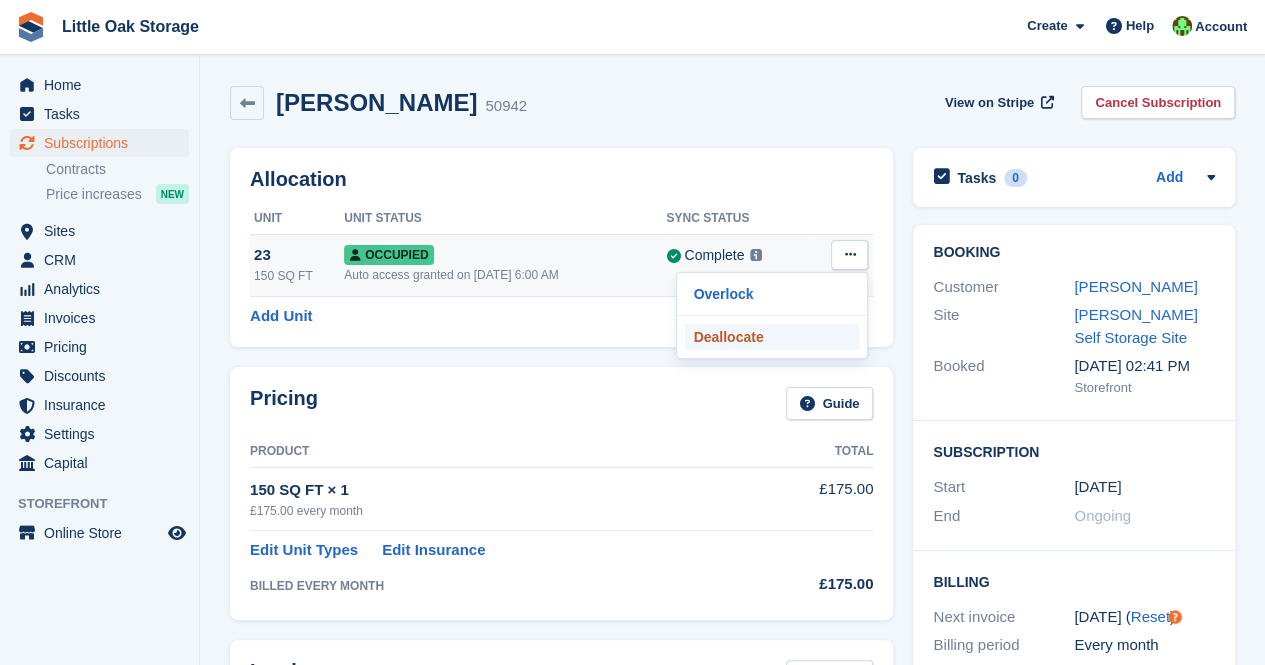 click on "Deallocate" at bounding box center (772, 337) 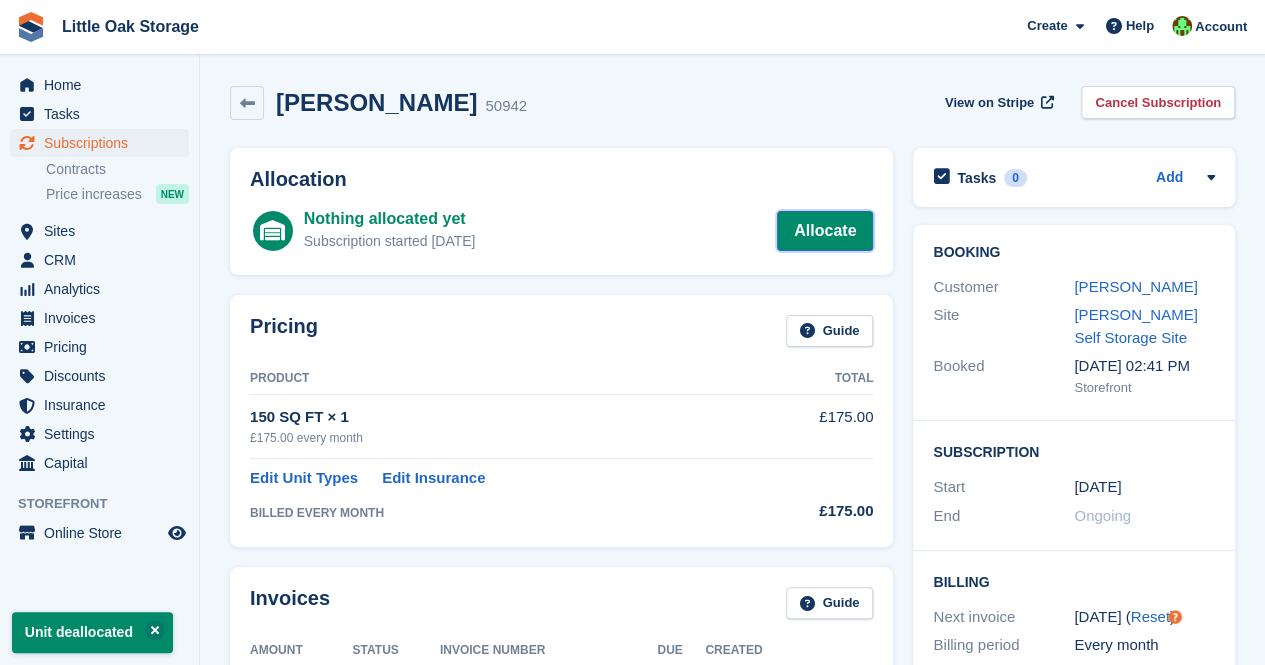 click on "Allocate" at bounding box center [825, 231] 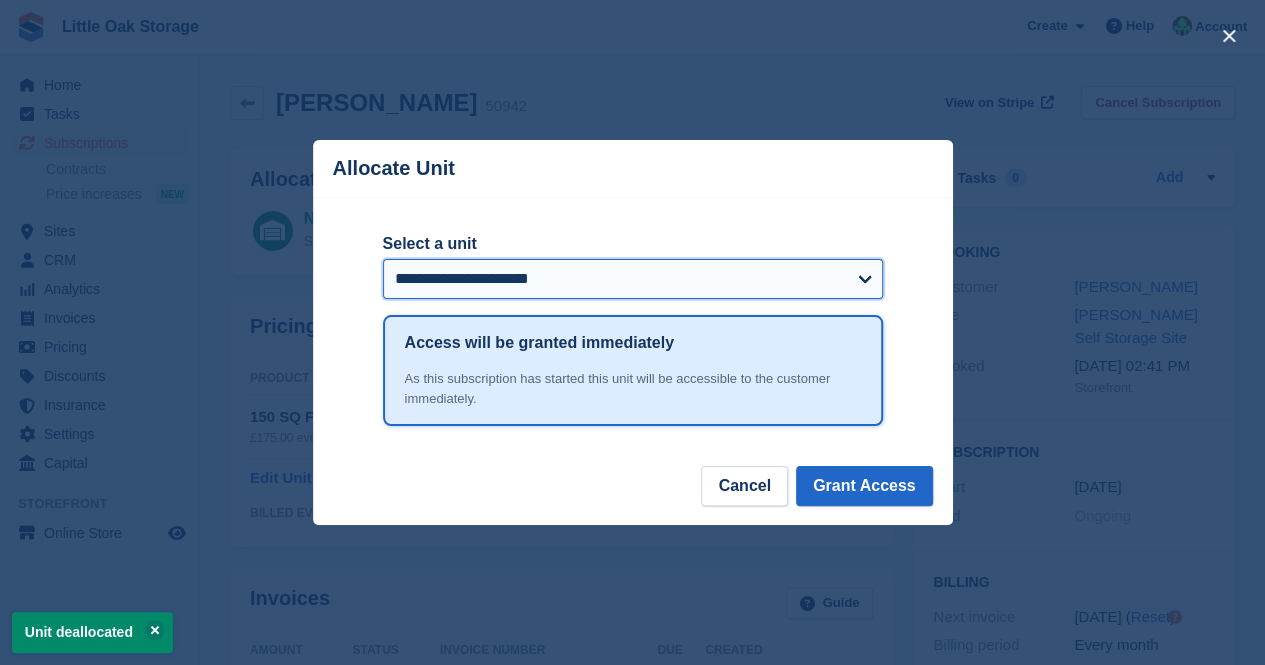click on "**********" at bounding box center [633, 279] 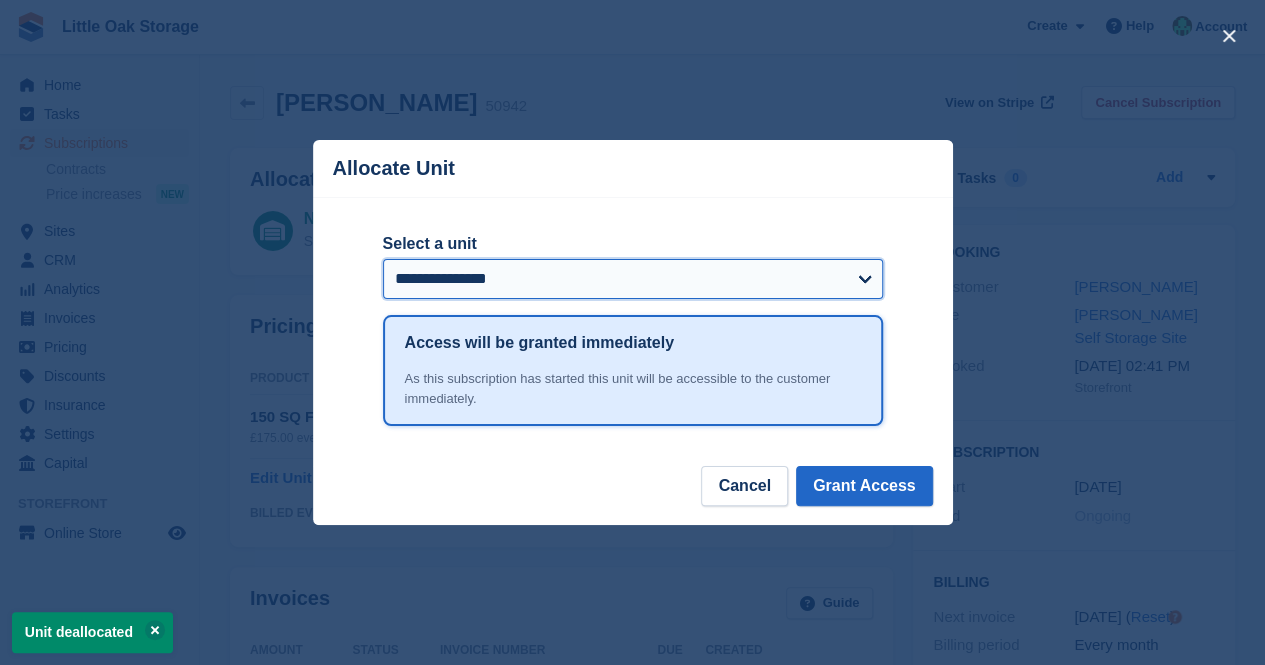 click on "**********" at bounding box center (633, 279) 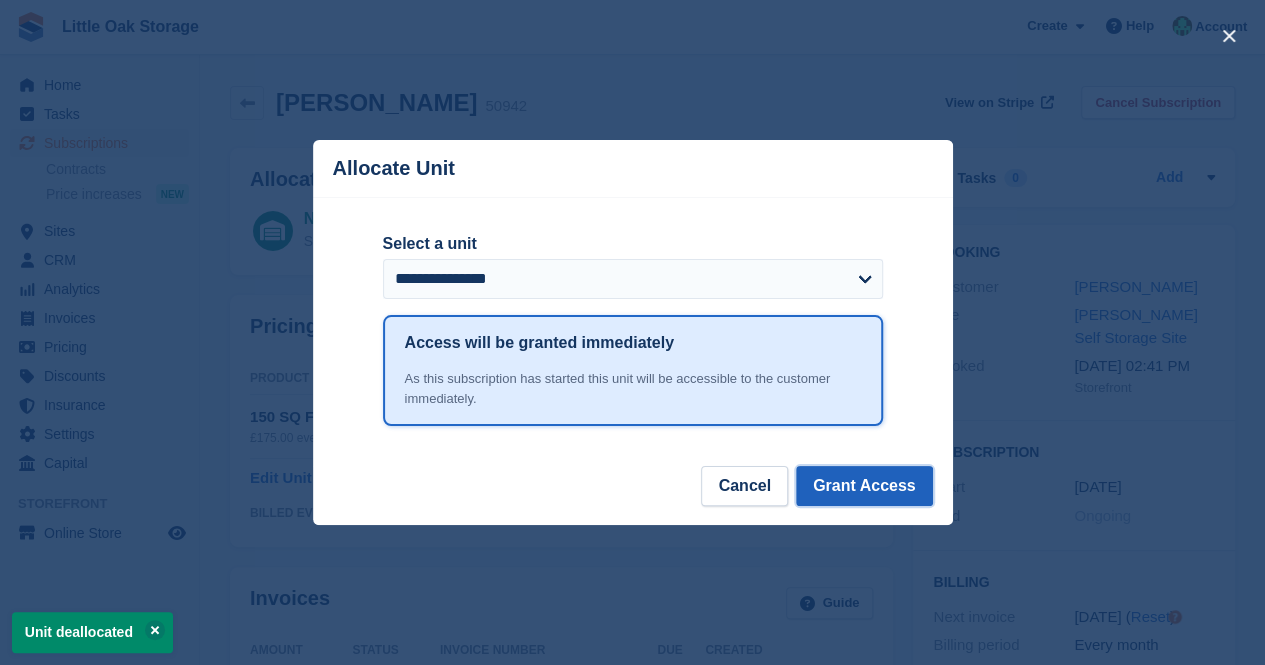 click on "Grant Access" at bounding box center (864, 486) 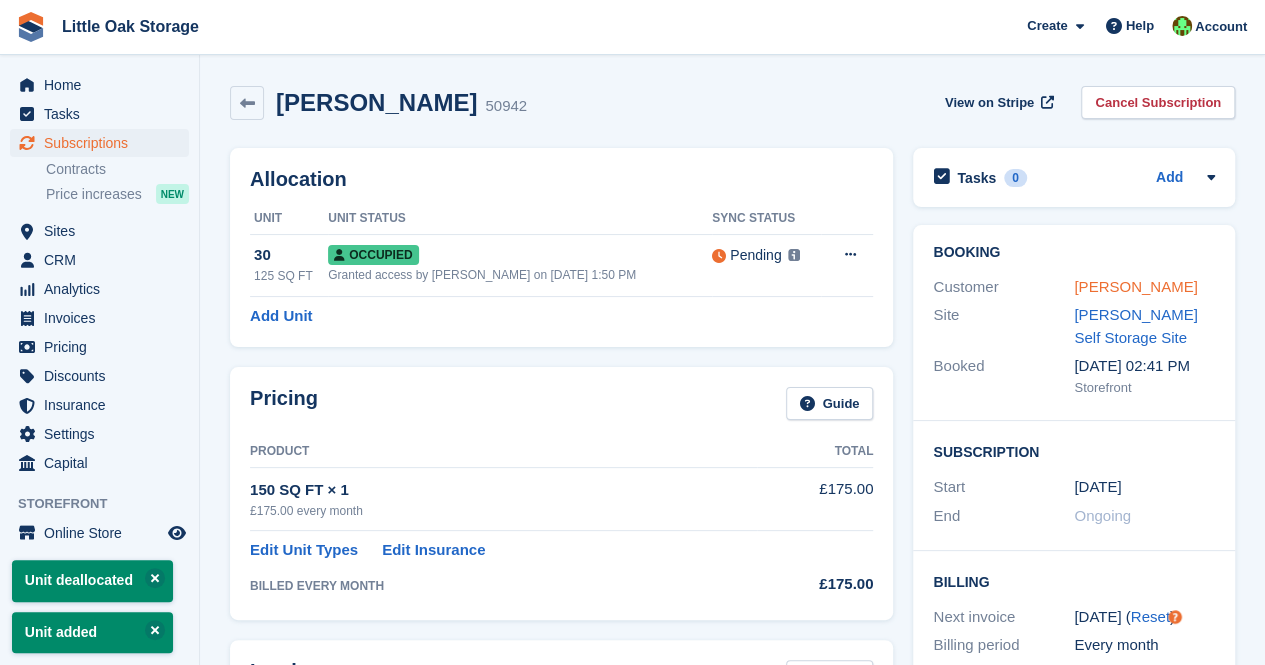 click on "Paul vickery" at bounding box center [1135, 286] 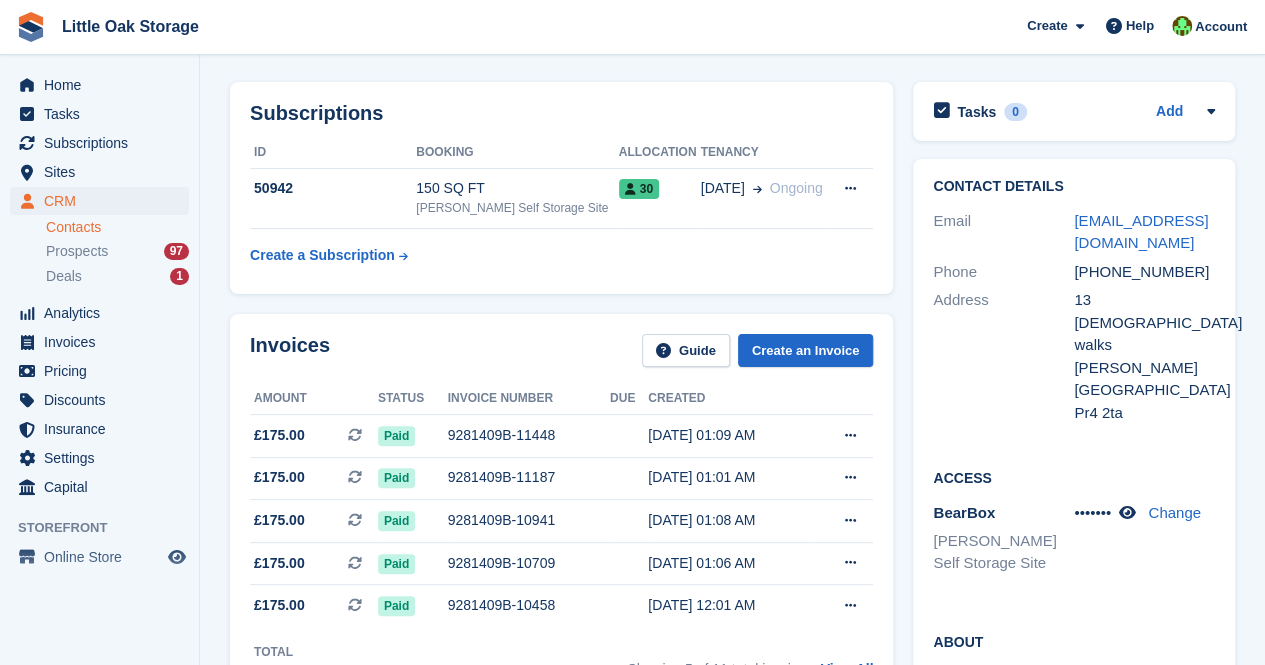 scroll, scrollTop: 0, scrollLeft: 0, axis: both 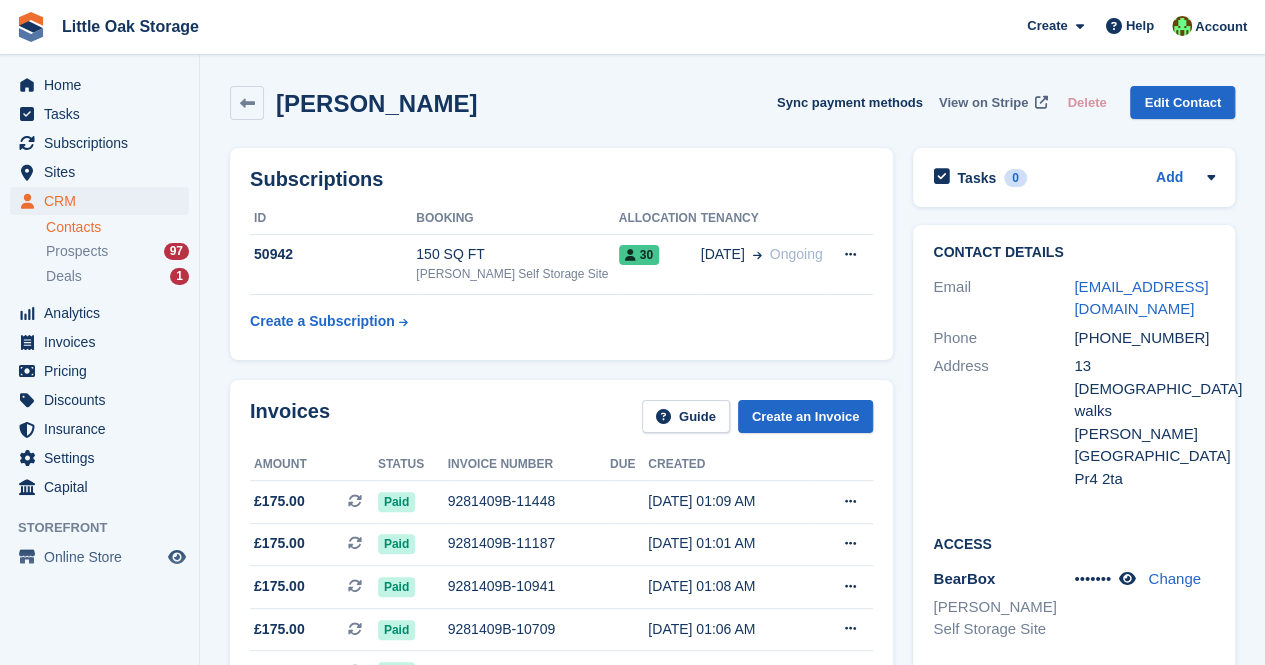 click on "View on Stripe" at bounding box center (983, 103) 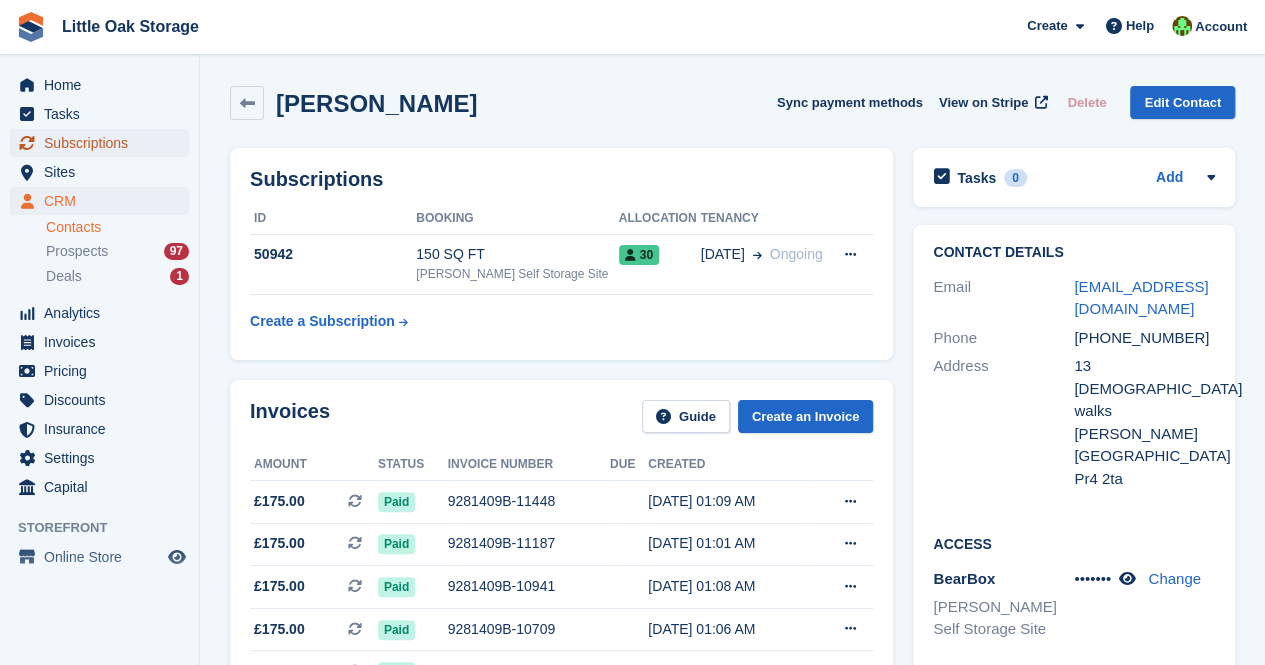 click on "Subscriptions" at bounding box center (104, 143) 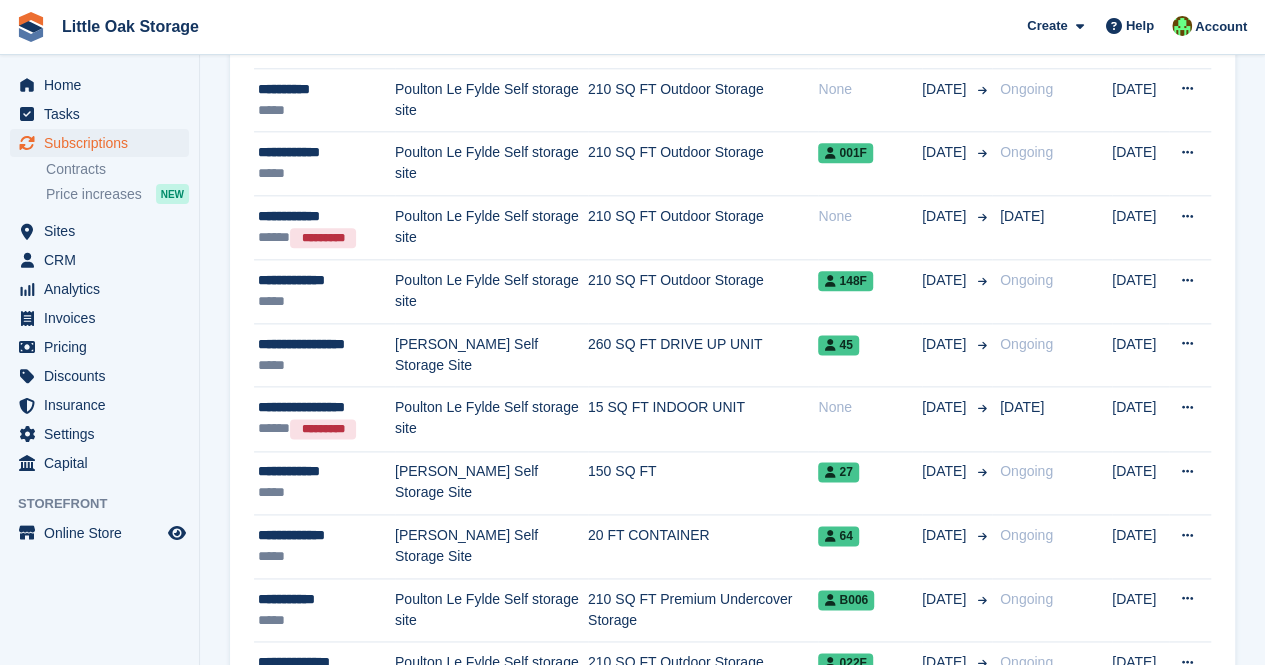scroll, scrollTop: 1096, scrollLeft: 0, axis: vertical 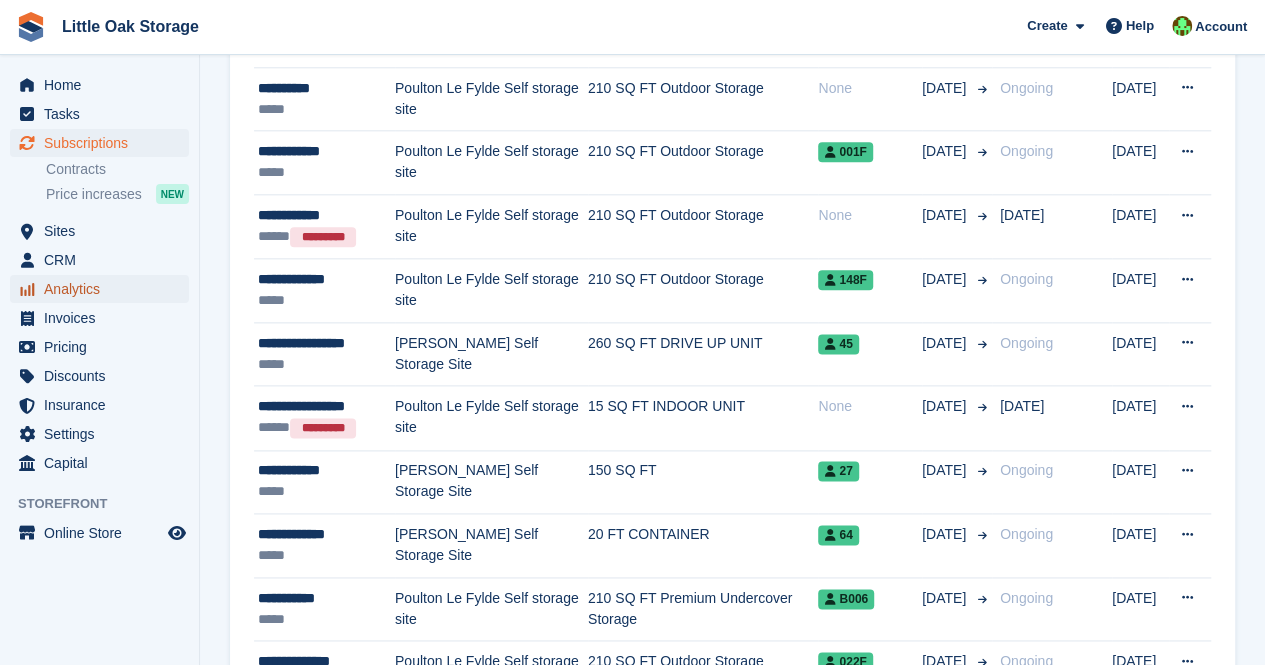 click on "Analytics" at bounding box center [104, 289] 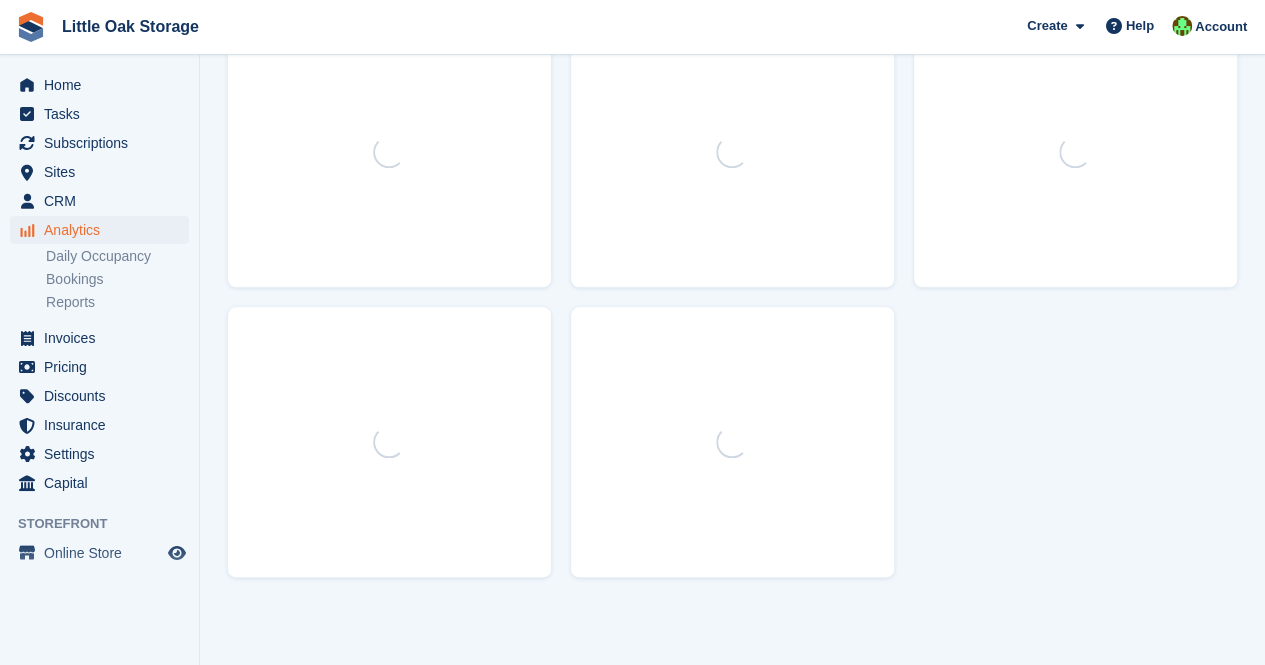 scroll, scrollTop: 0, scrollLeft: 0, axis: both 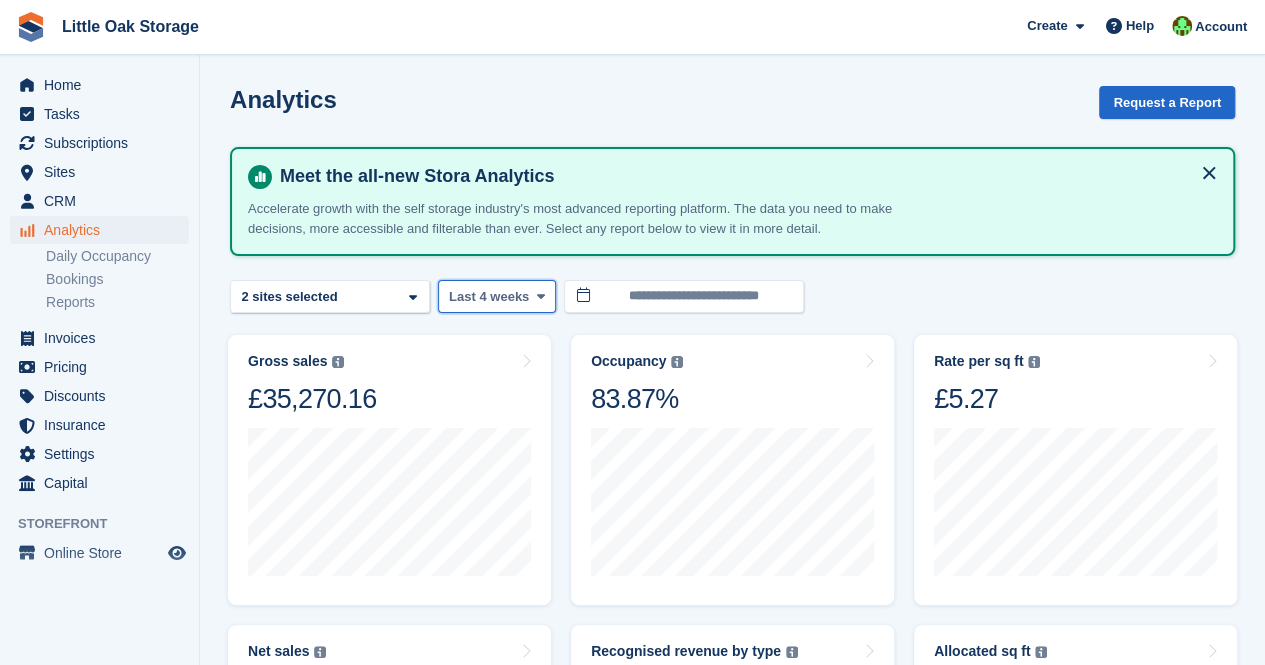 click on "Last 4 weeks" at bounding box center (489, 297) 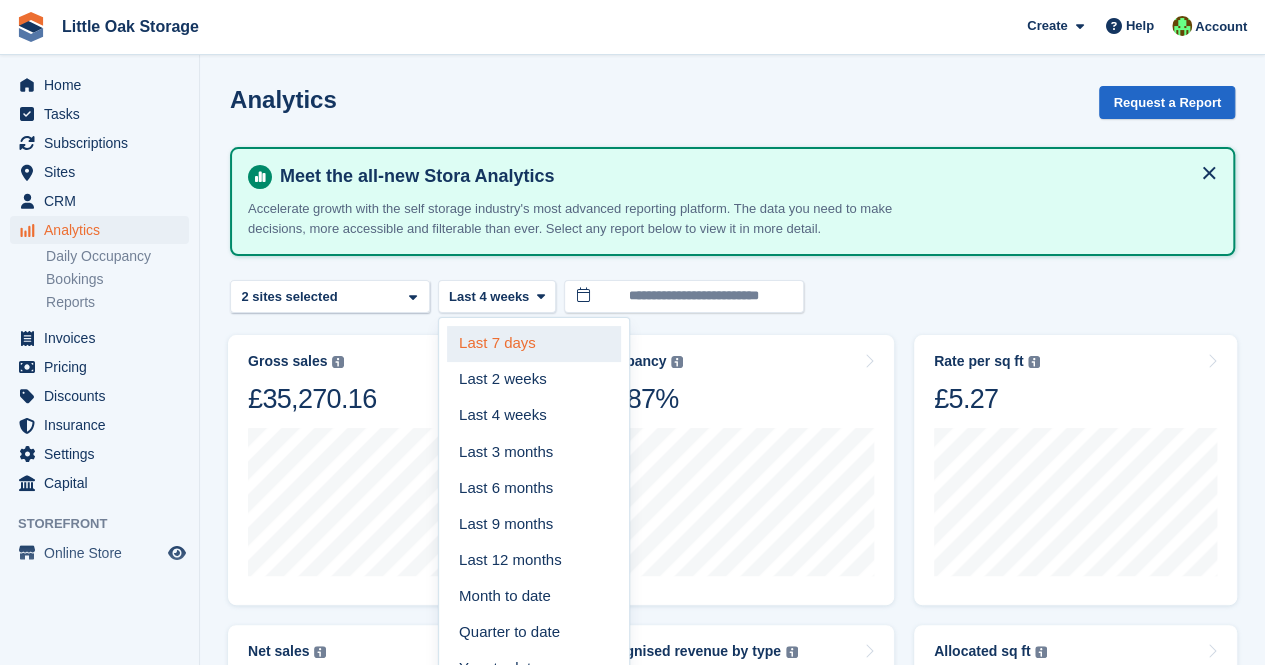 click on "Last 7 days" at bounding box center (534, 344) 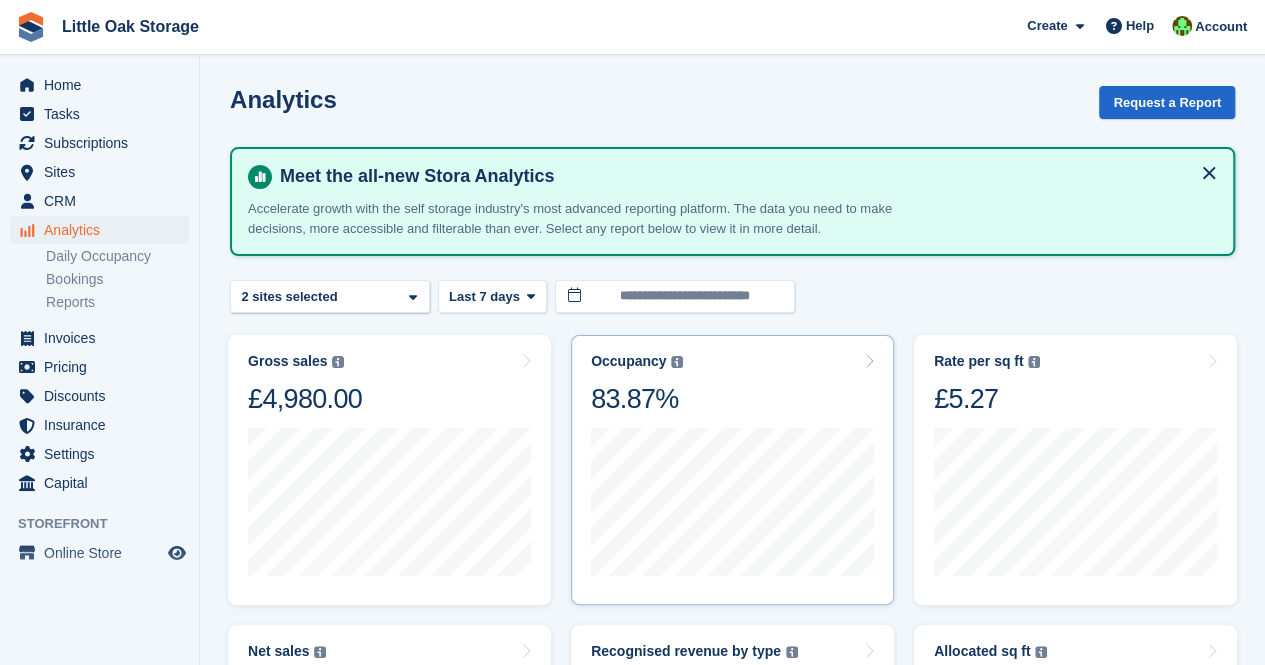 click on "Occupancy
Percentage of all allocated units in terms of area. Includes units with occupied, repo or overlocked status.
83.87%" at bounding box center [732, 384] 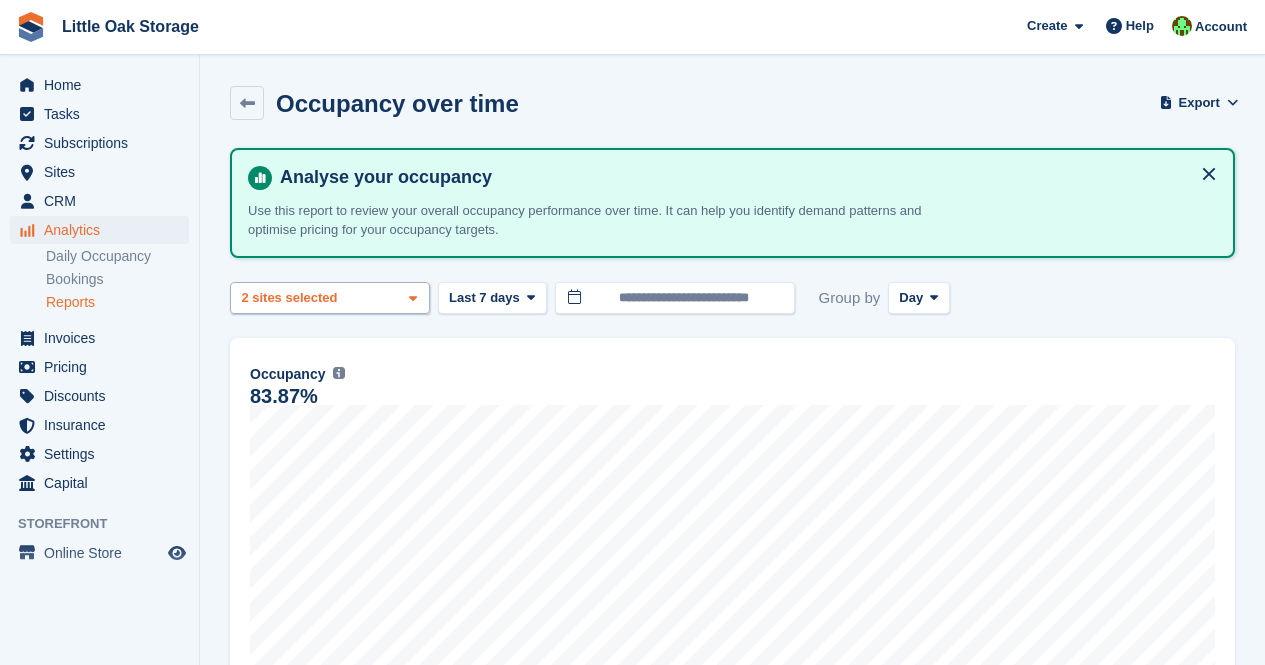 scroll, scrollTop: 0, scrollLeft: 0, axis: both 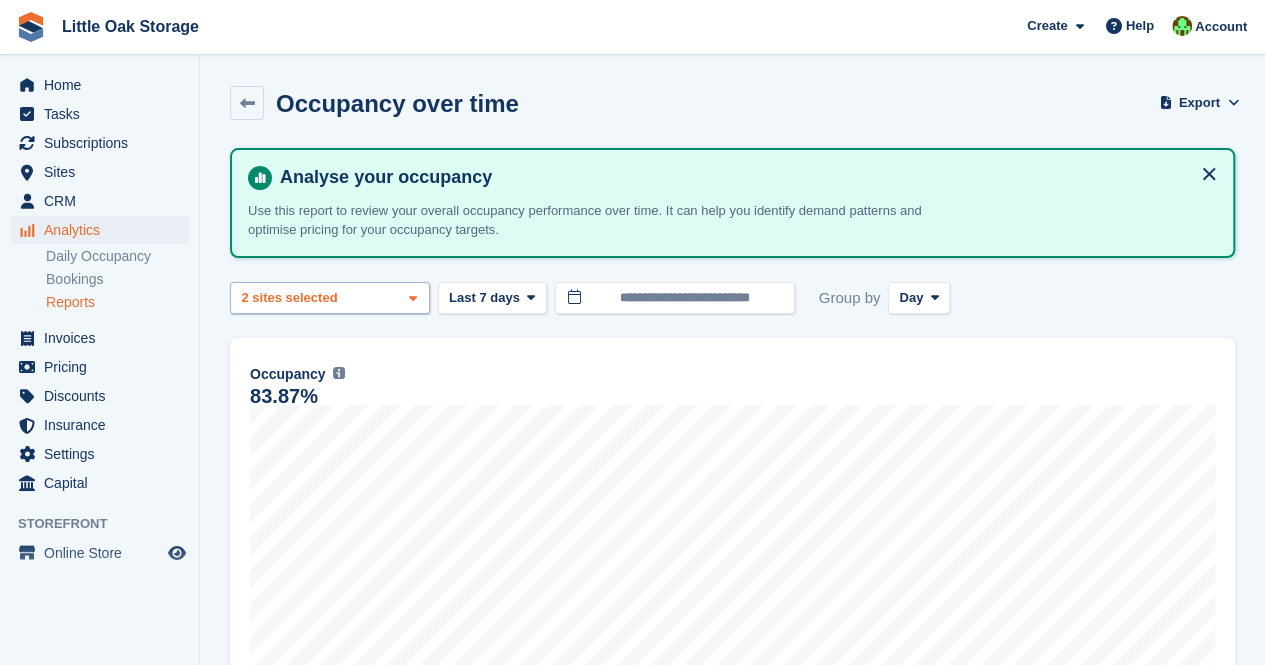 click on "[PERSON_NAME] Self Storage Site  2 sites selected" at bounding box center (330, 298) 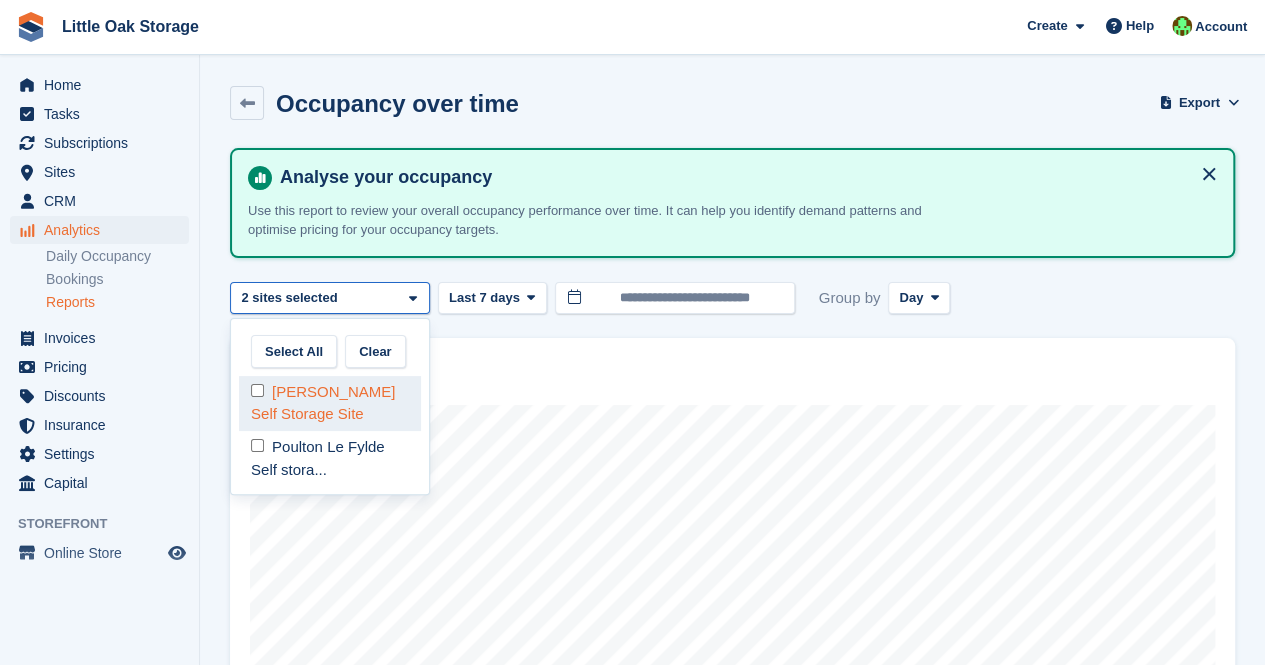 click on "[PERSON_NAME] Self Storage Site" at bounding box center [330, 403] 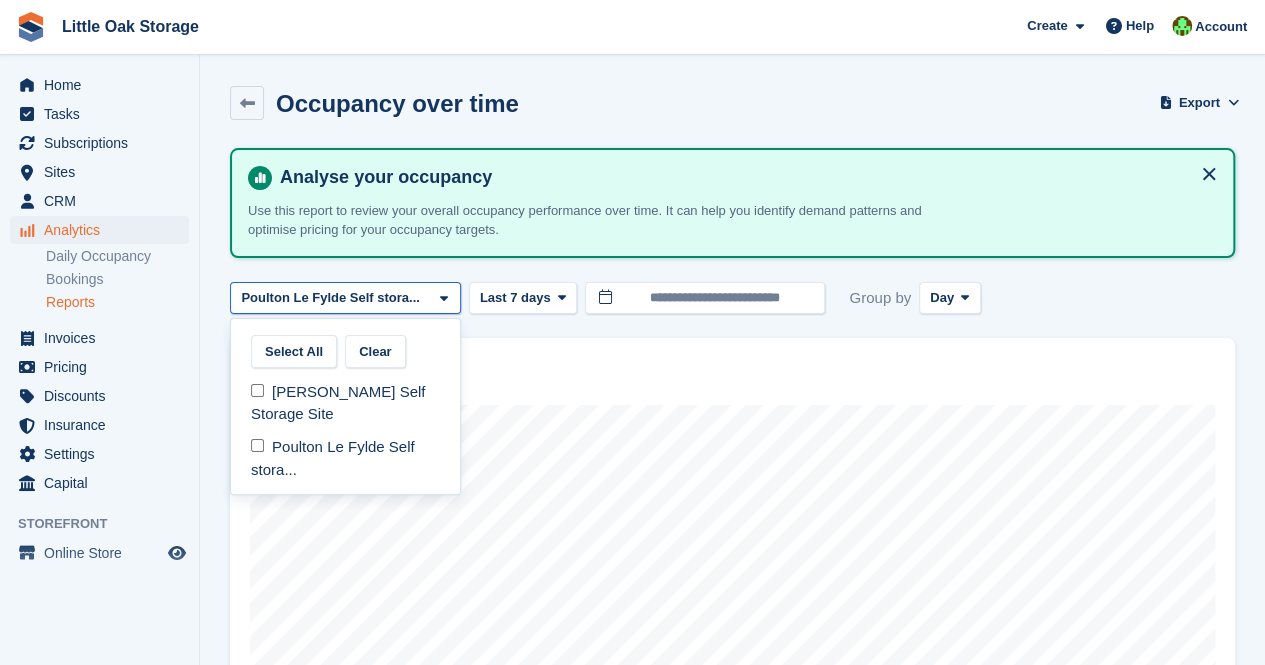 click on "Occupancy
Percentage of all allocated units in terms of area. Includes units with occupied, repo or overlocked status." at bounding box center (732, 374) 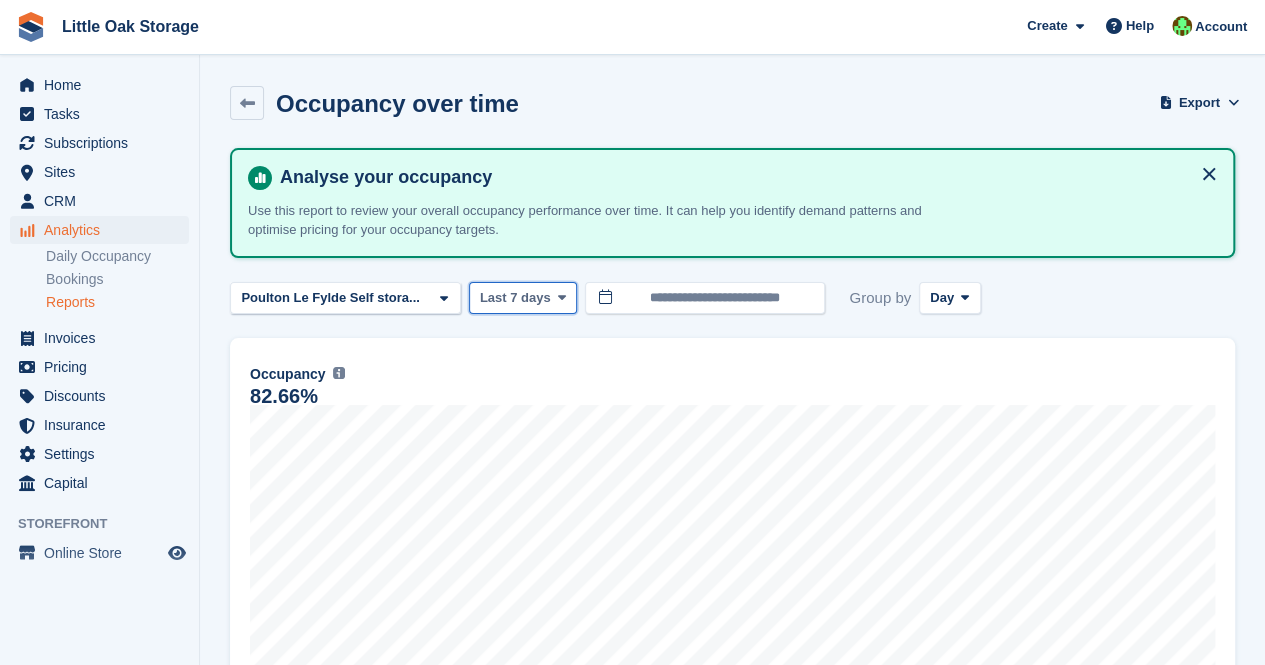 click on "Last 7 days" at bounding box center [515, 298] 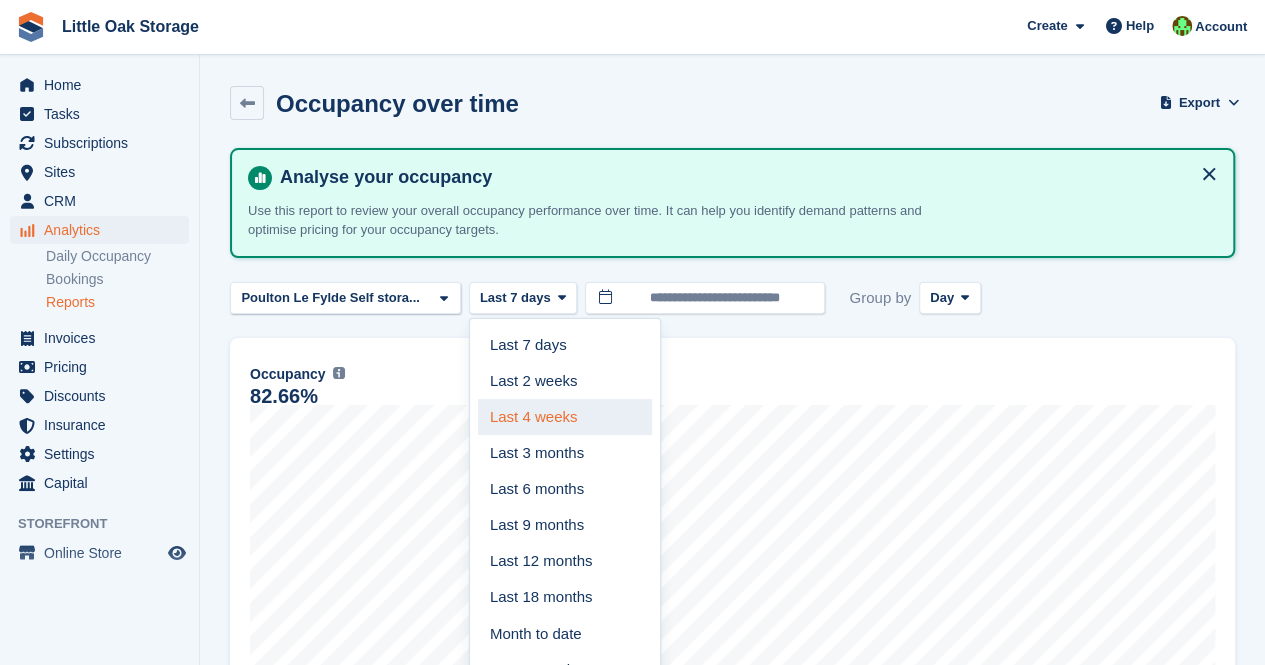 click on "Last 4 weeks" at bounding box center (565, 417) 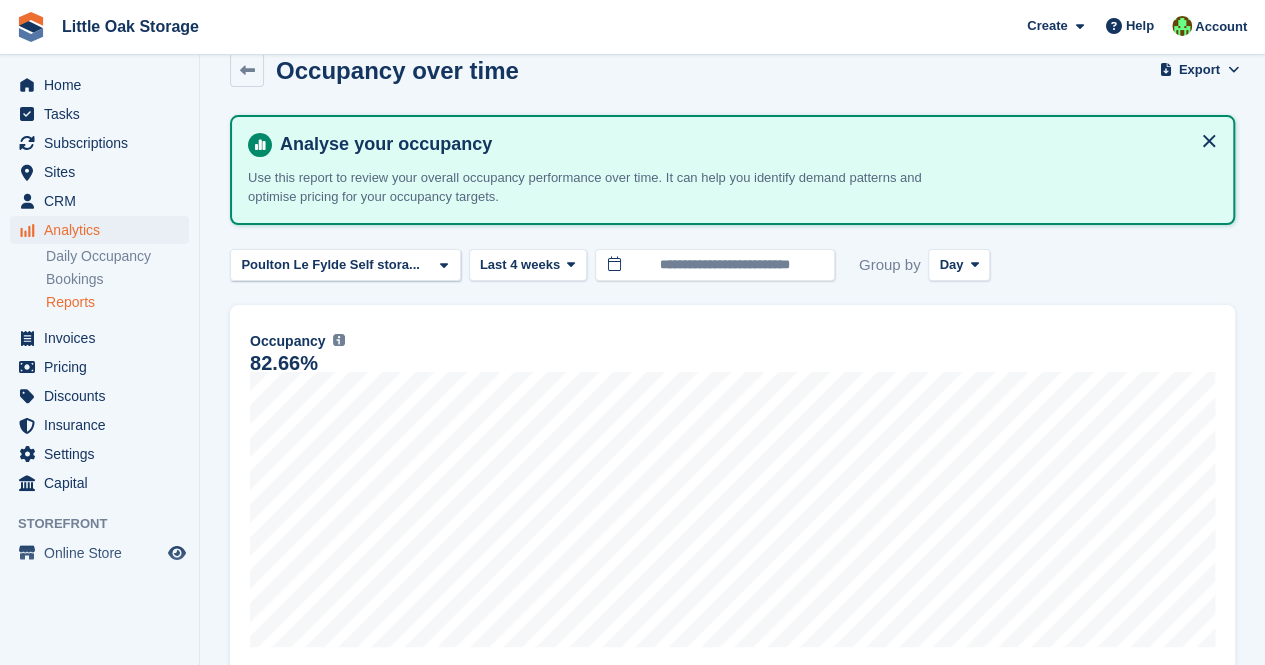 scroll, scrollTop: 32, scrollLeft: 0, axis: vertical 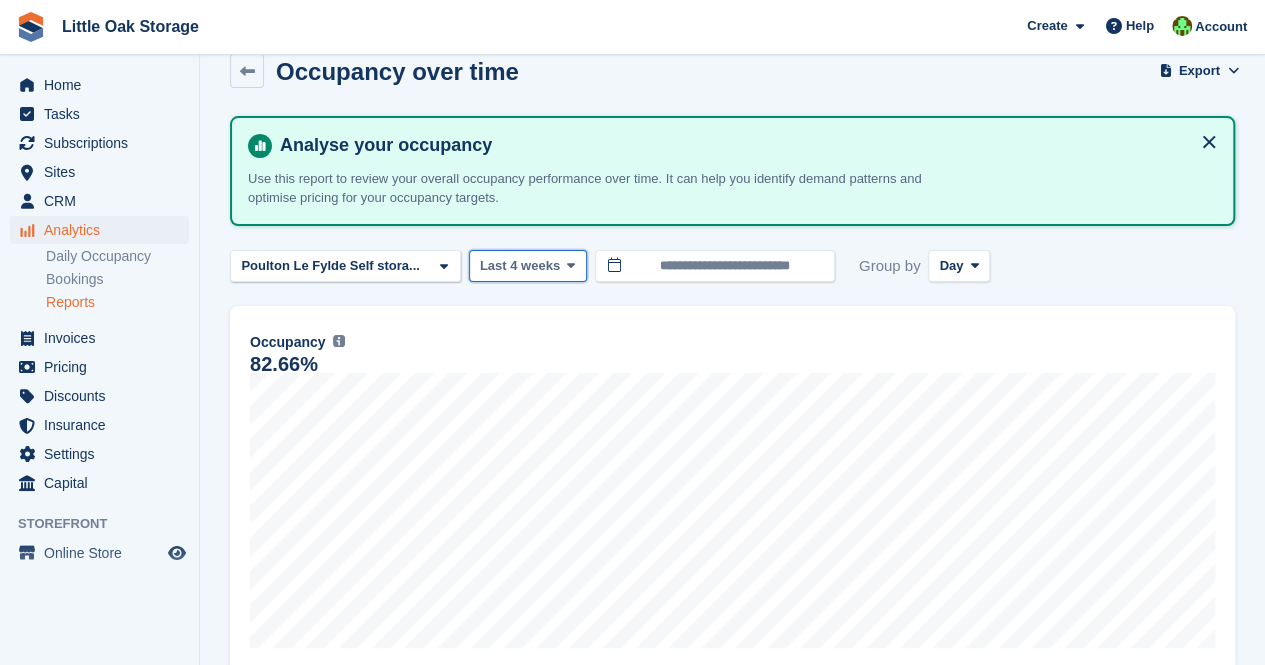 click on "Last 4 weeks" at bounding box center (520, 266) 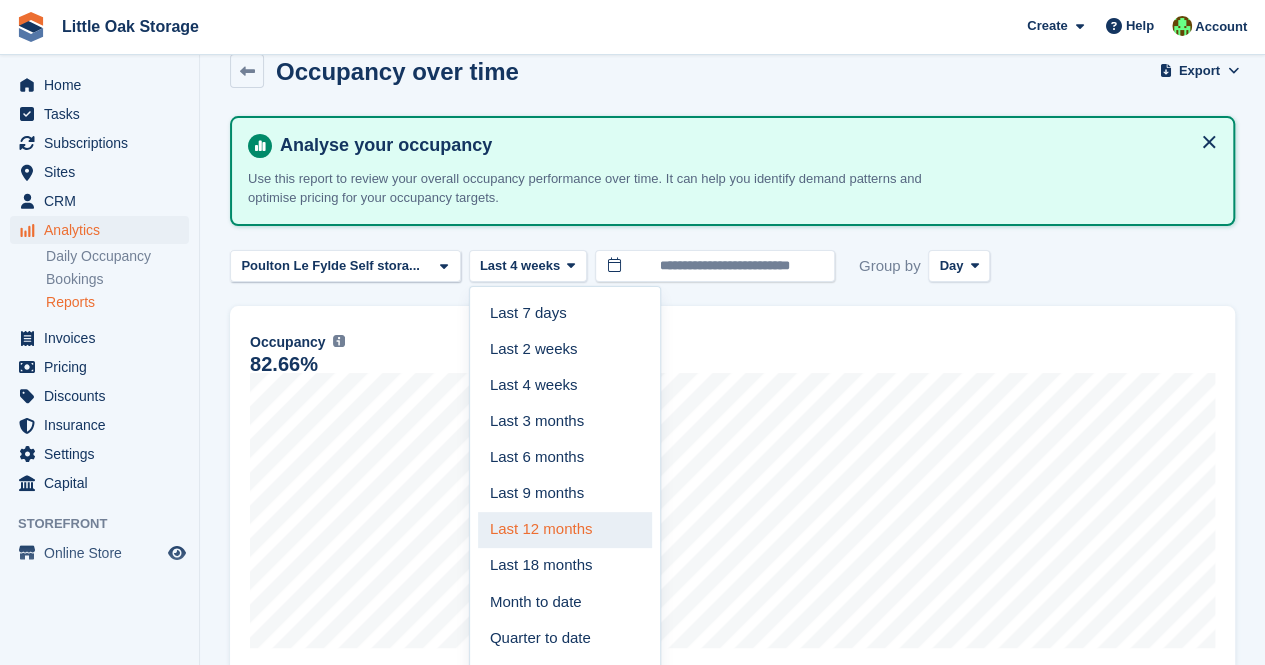 click on "Last 12 months" at bounding box center [565, 530] 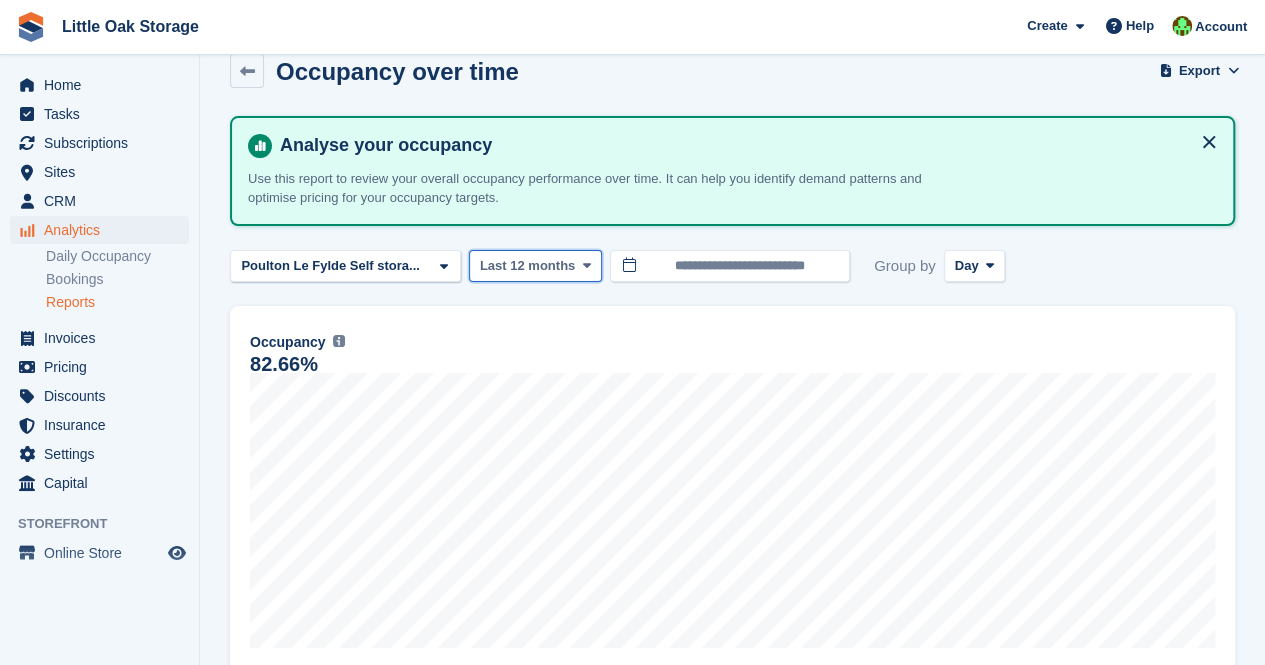 click on "Last 12 months" at bounding box center (535, 266) 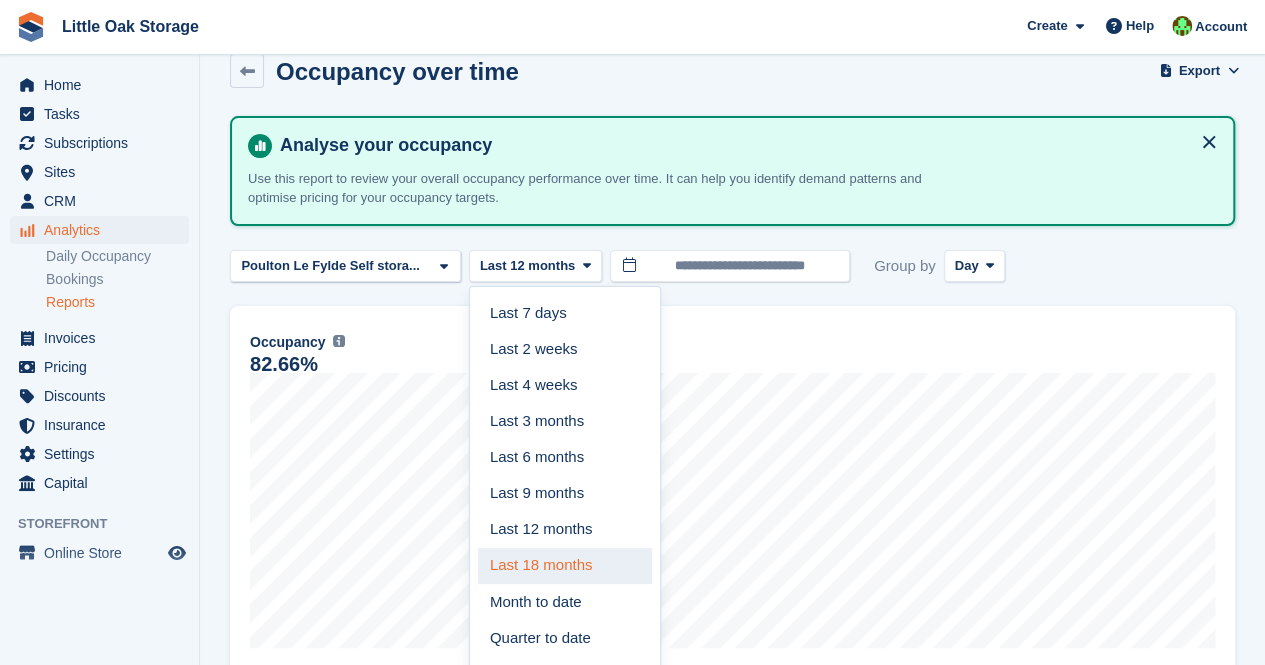 click on "Last 18 months" at bounding box center (565, 566) 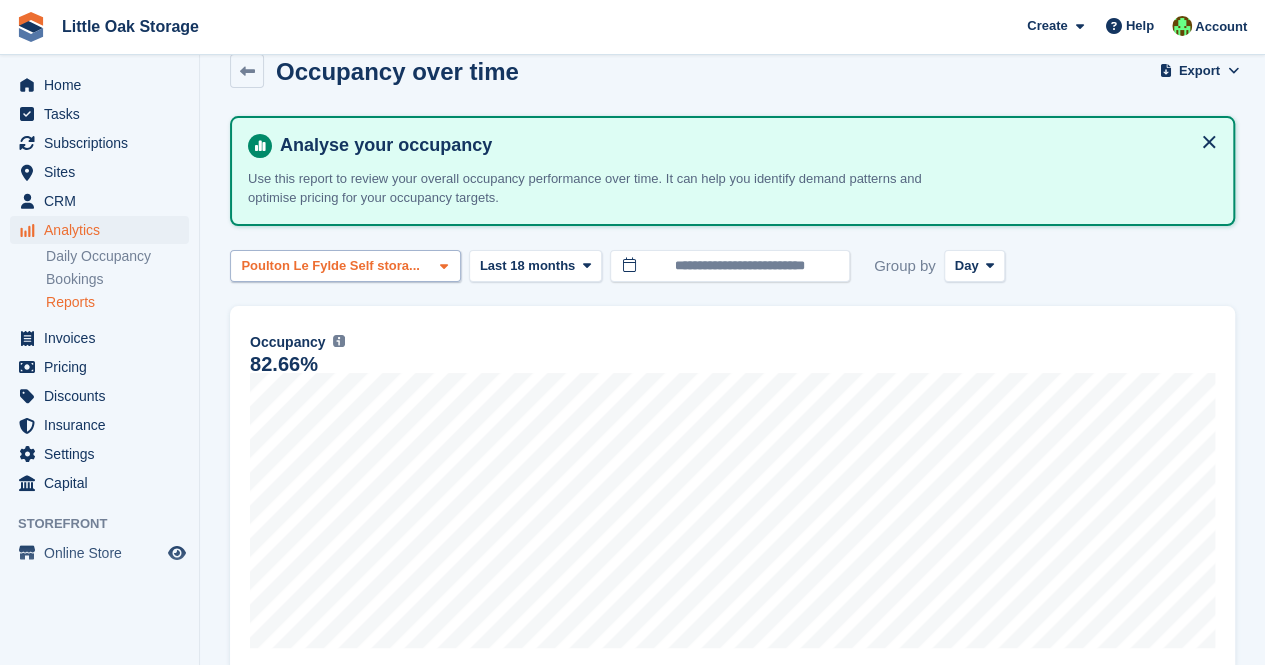 click on "Poulton Le Fylde Self stora..." at bounding box center (333, 266) 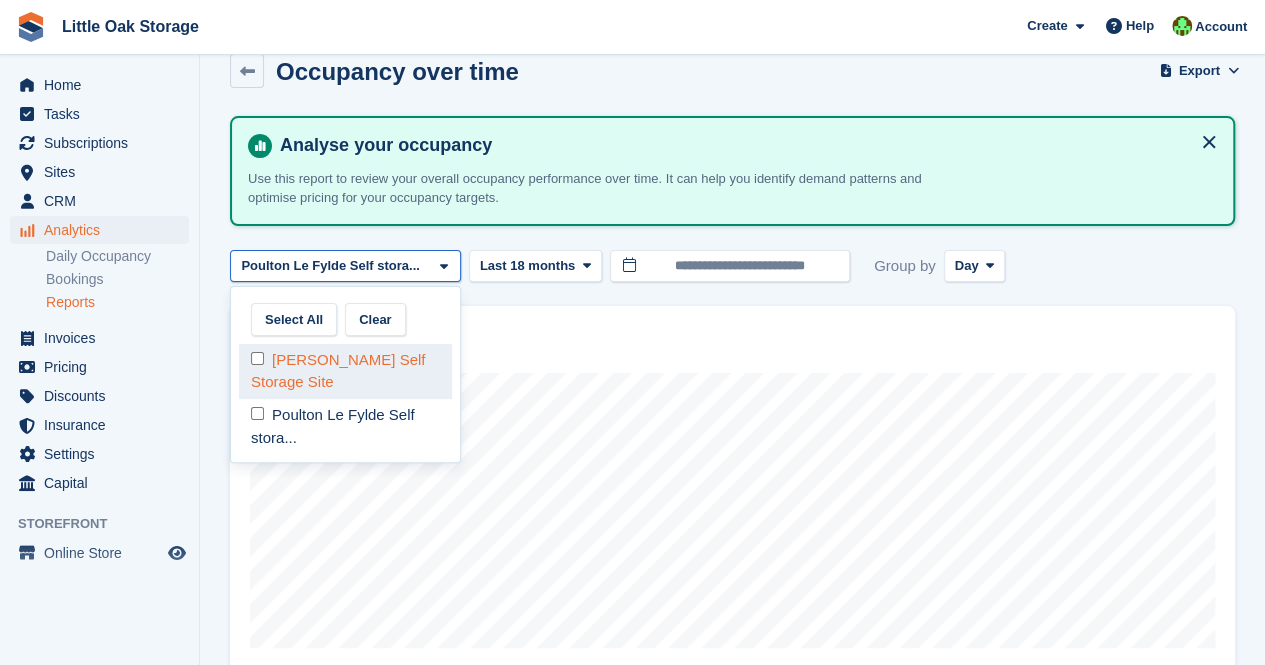 click on "[PERSON_NAME] Self Storage Site" at bounding box center [345, 371] 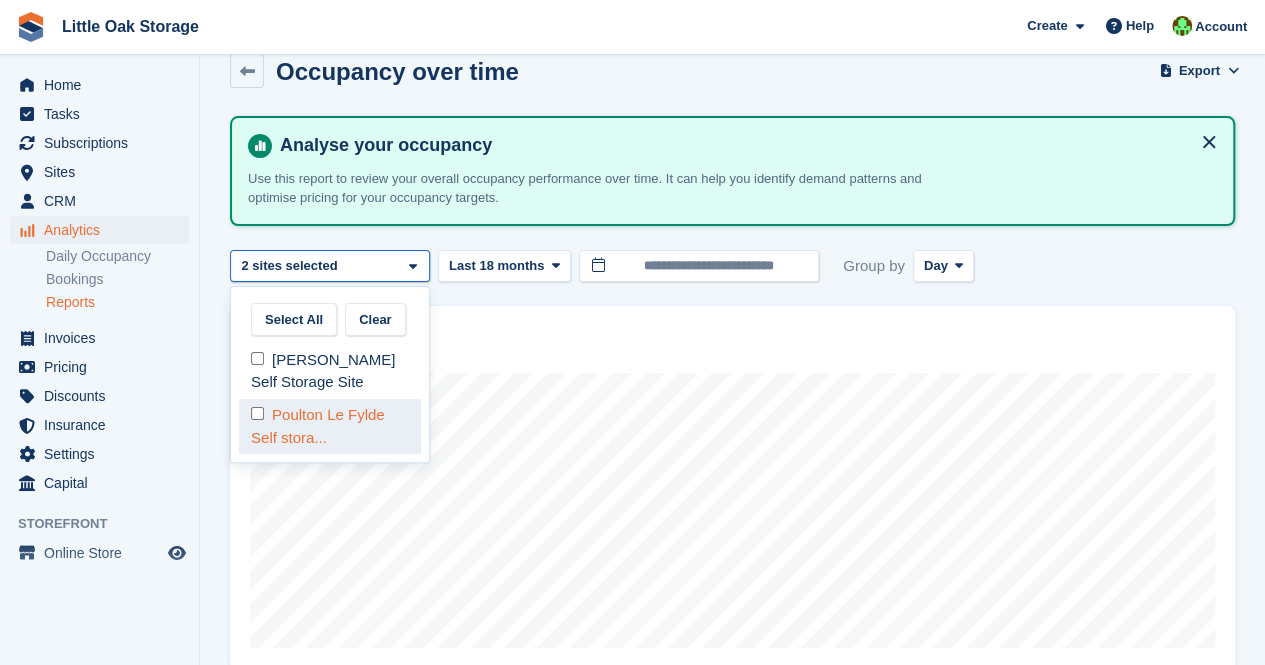 click on "Poulton Le Fylde Self stora..." at bounding box center [330, 426] 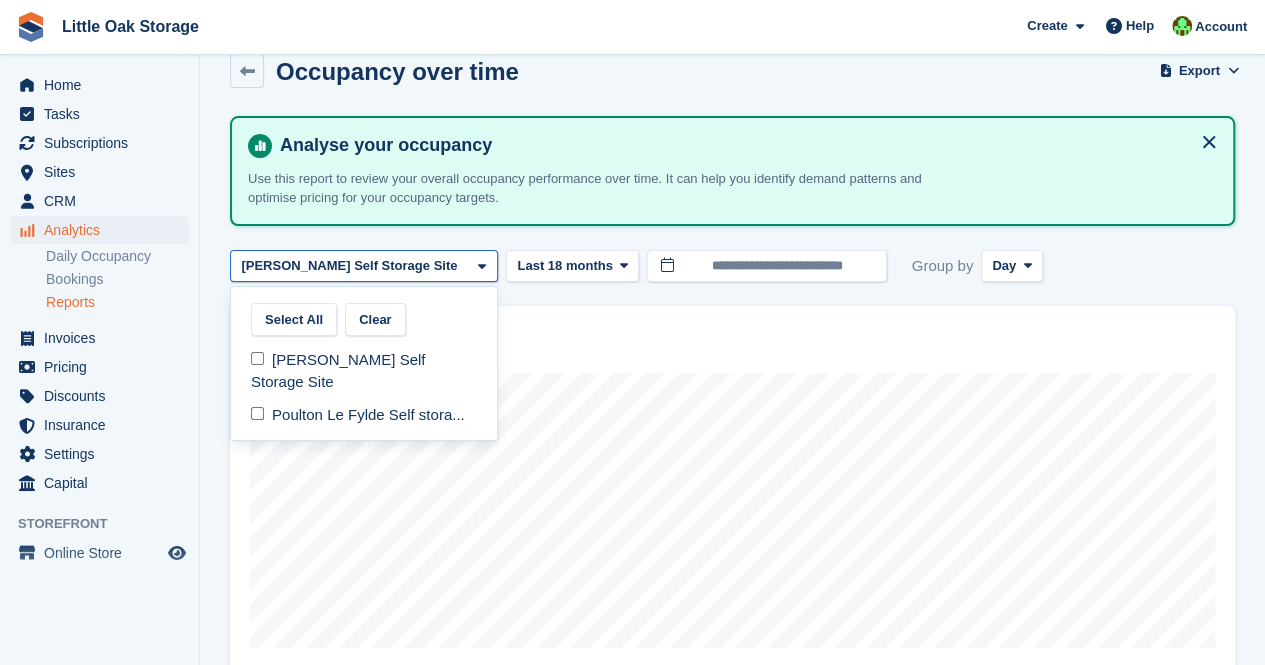 click on "Occupancy
Percentage of all allocated units in terms of area. Includes units with occupied, repo or overlocked status." at bounding box center (732, 342) 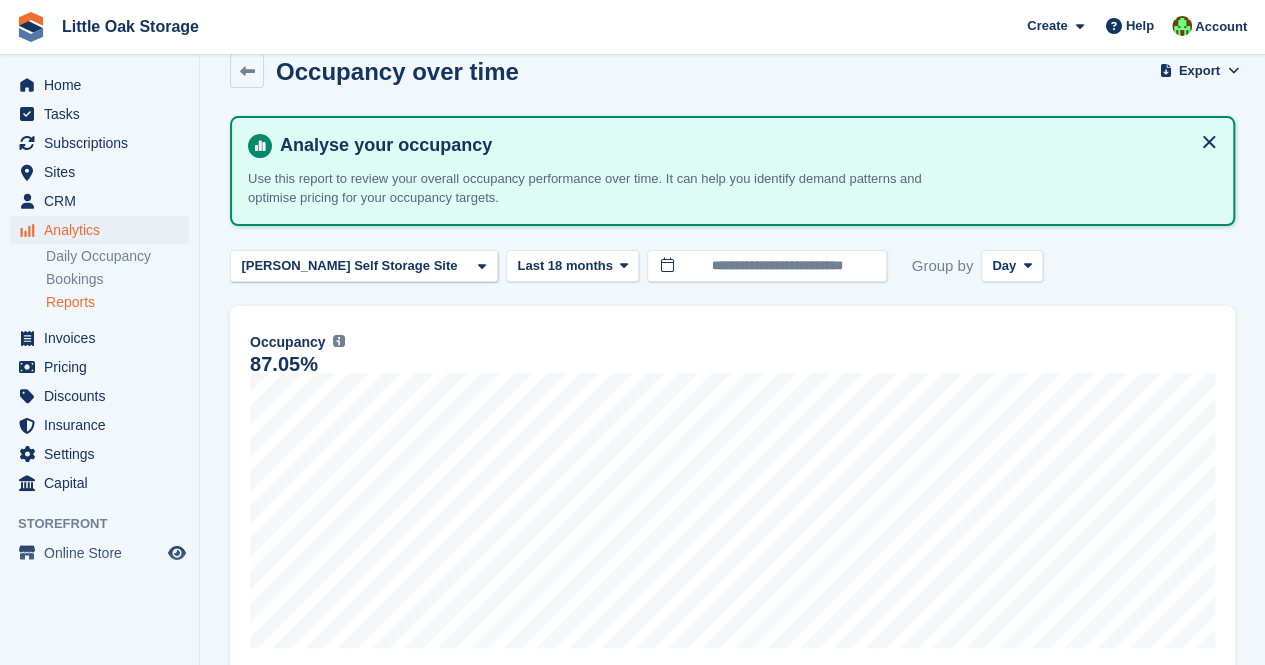 scroll, scrollTop: 0, scrollLeft: 0, axis: both 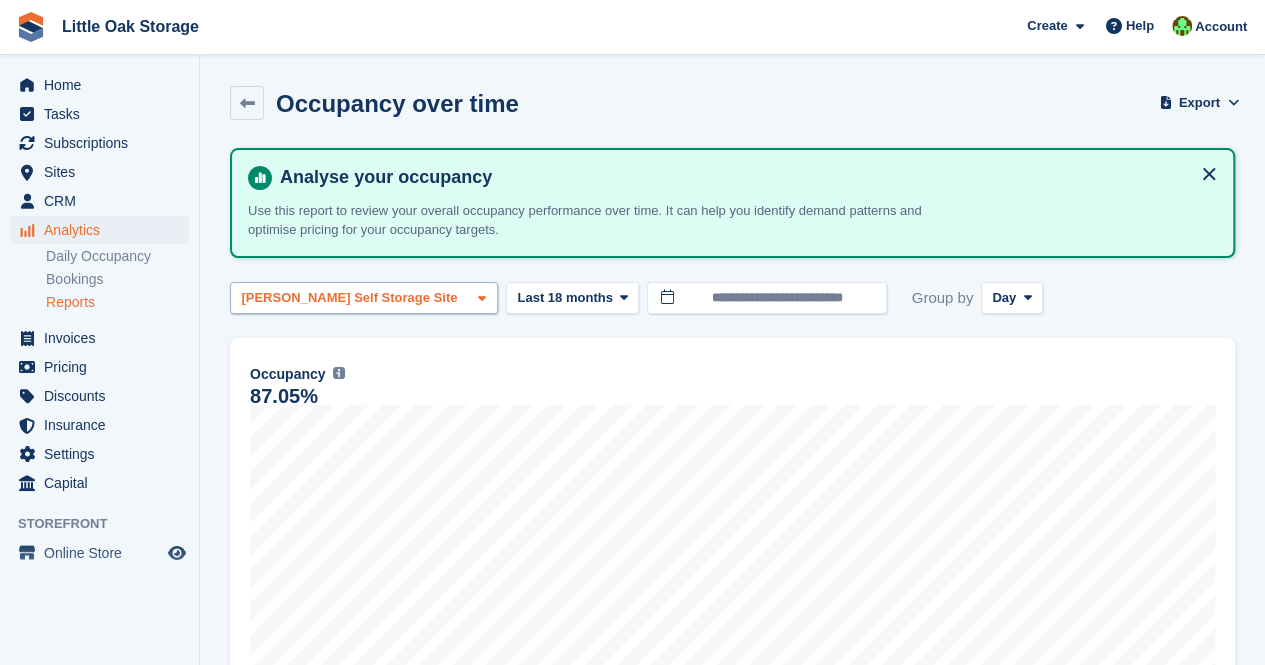 click on "[PERSON_NAME] Self Storage Site" 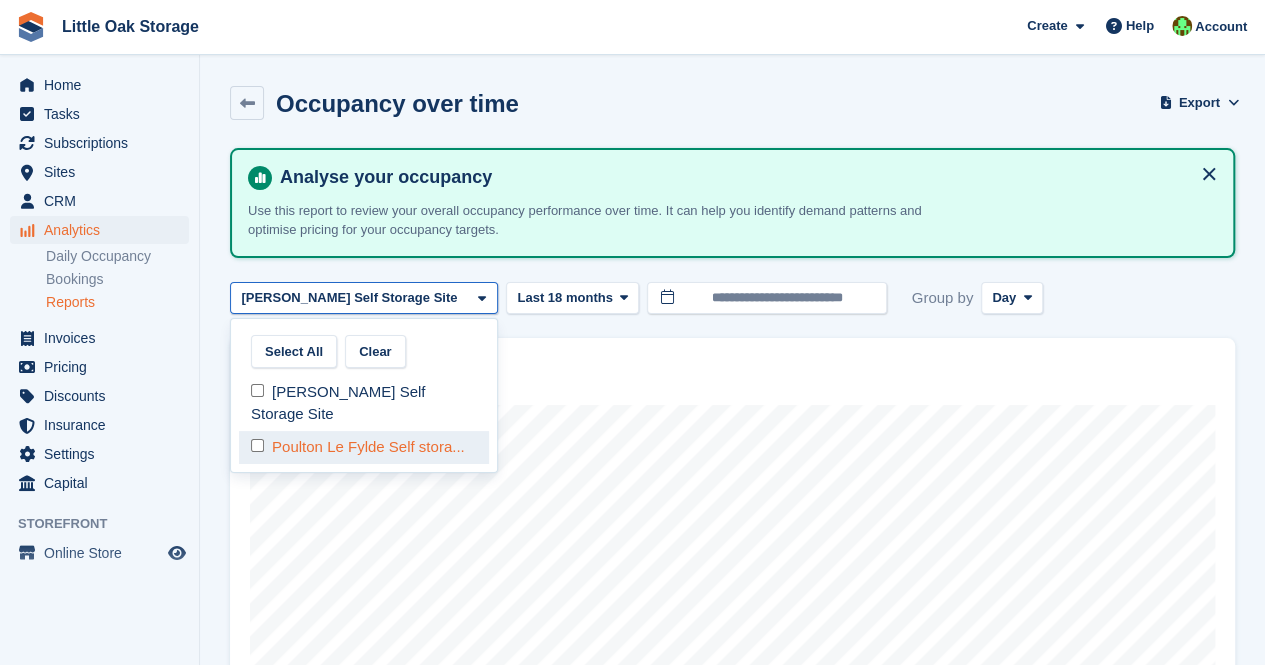 click on "Poulton Le Fylde Self stora..." 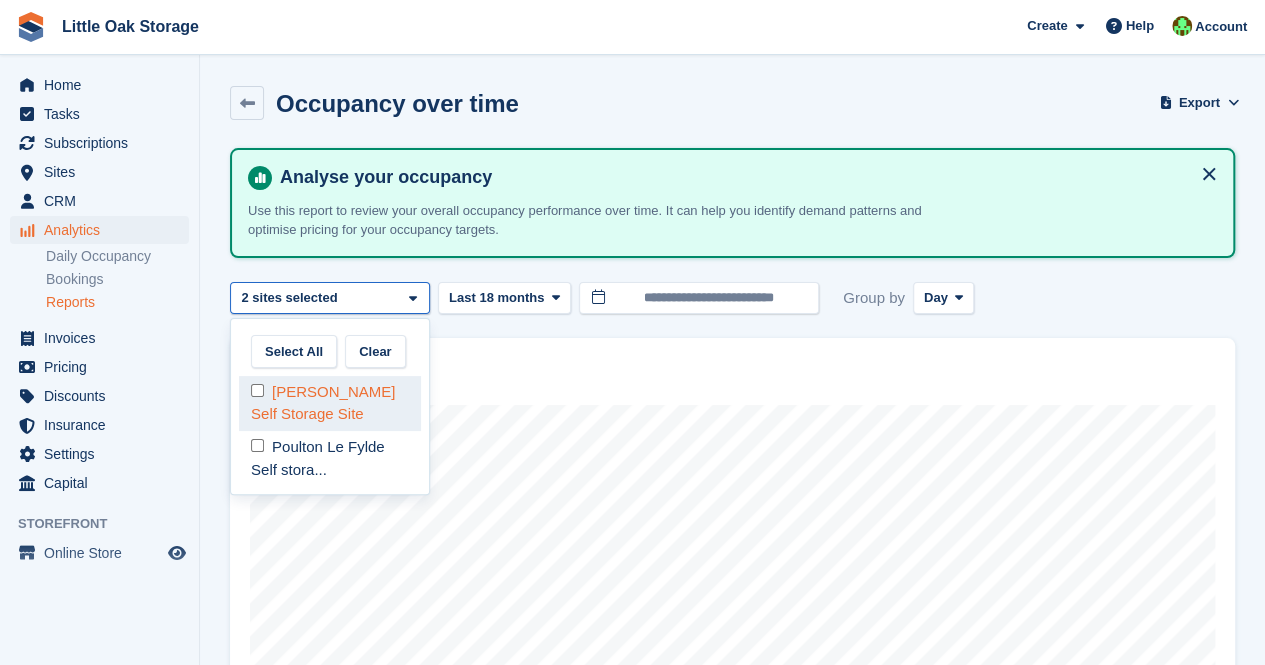 select on "**" 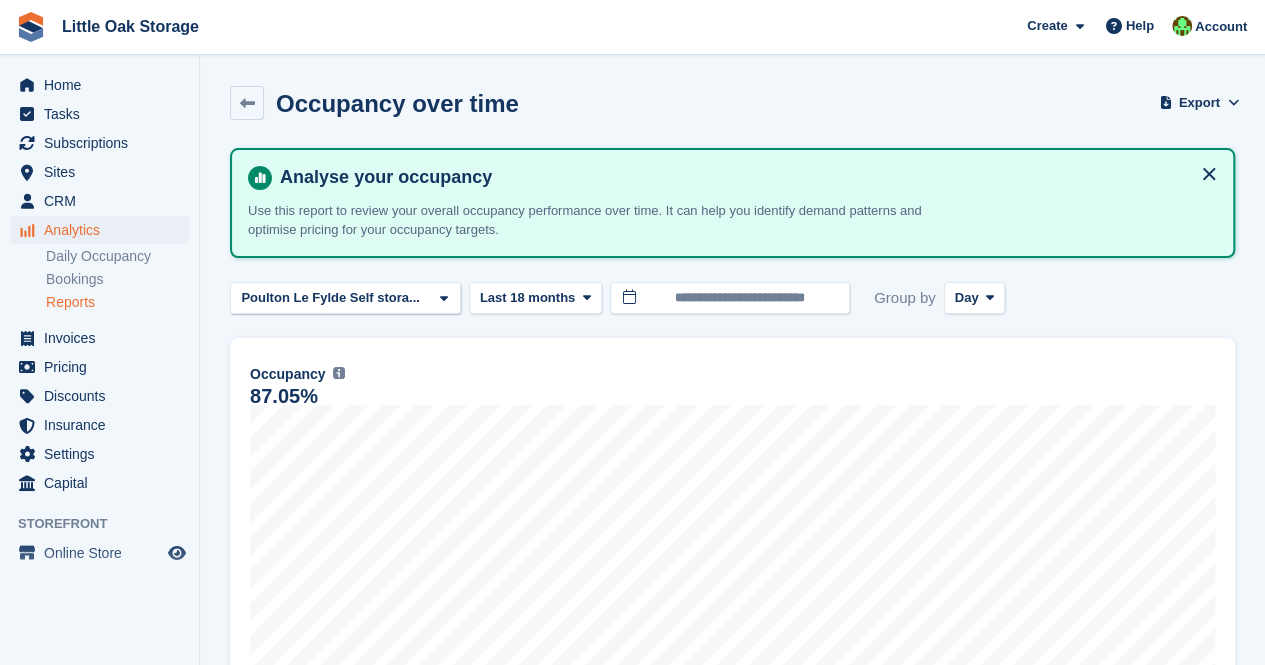 click on "**********" at bounding box center (732, 11898) 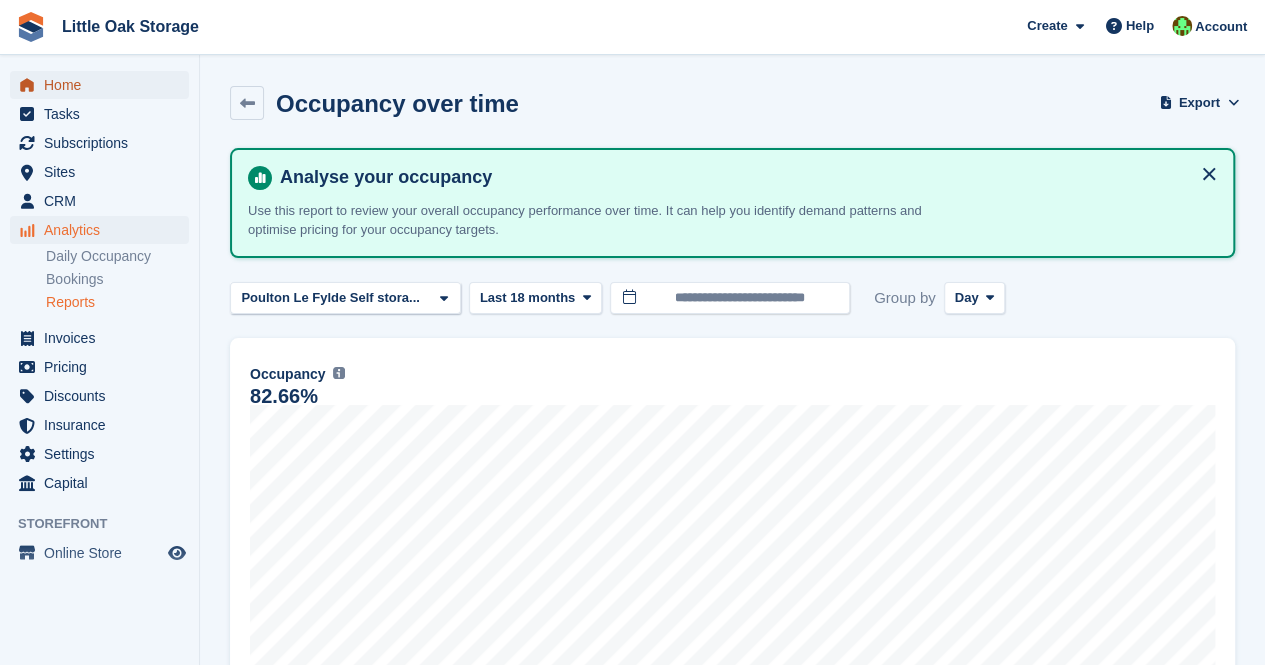 click on "Home" at bounding box center [104, 85] 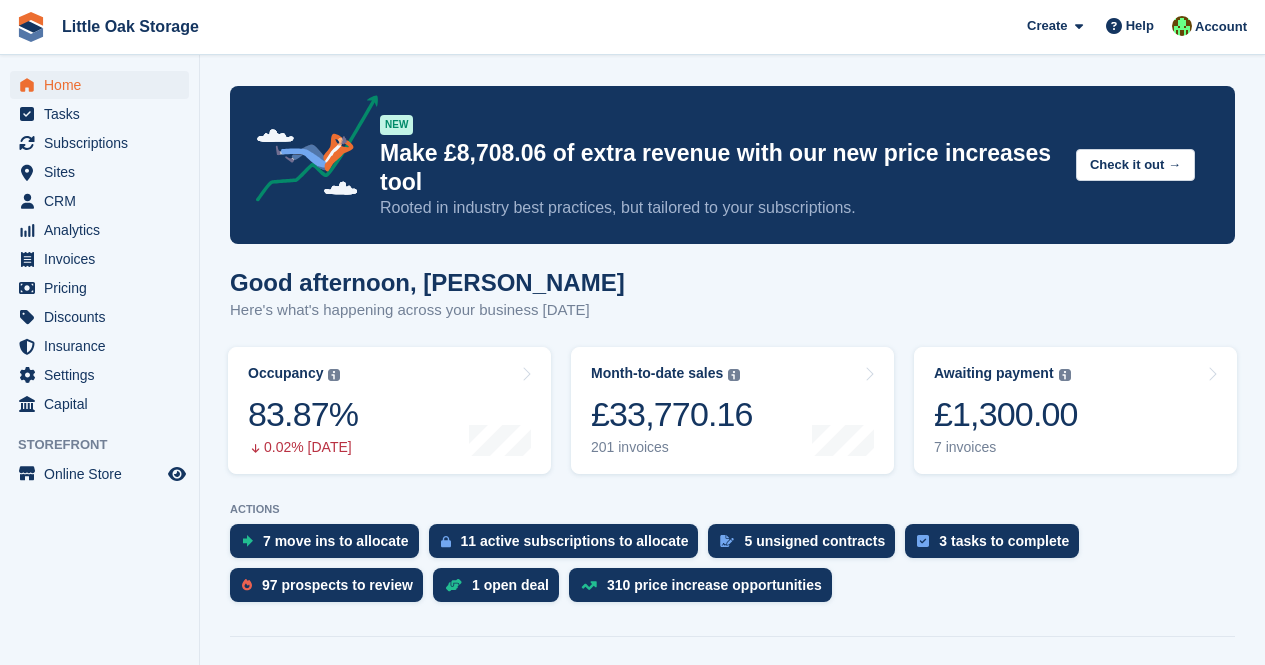 scroll, scrollTop: 0, scrollLeft: 0, axis: both 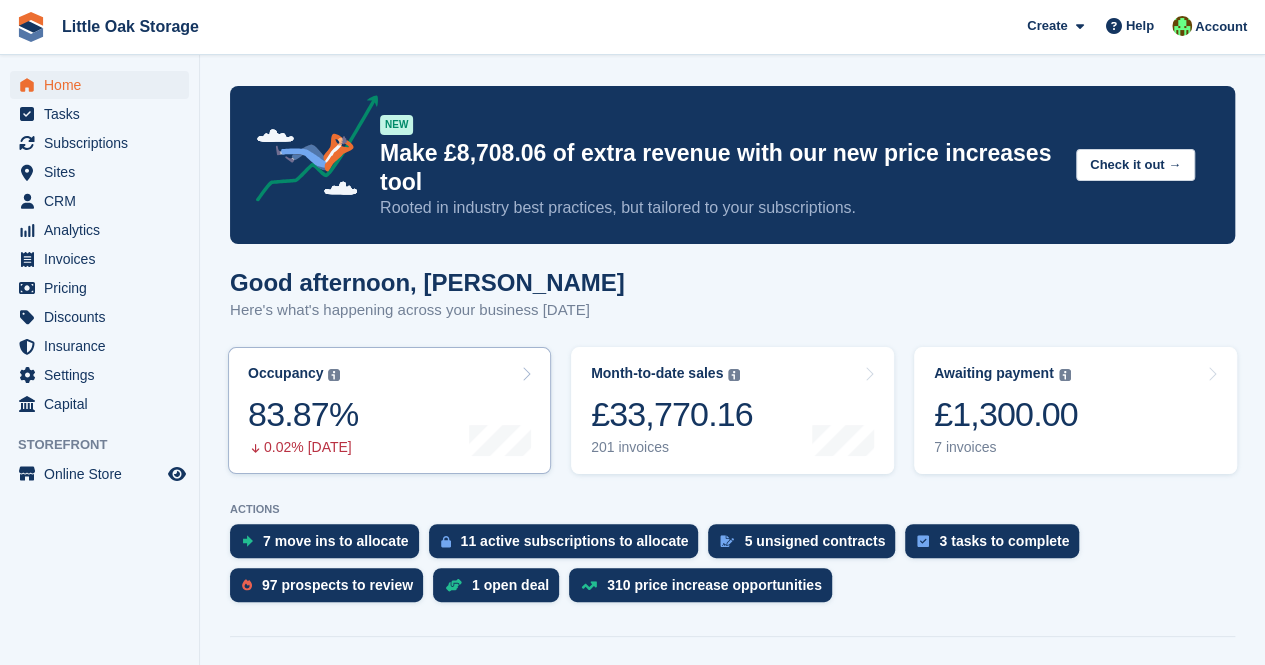 drag, startPoint x: 406, startPoint y: 402, endPoint x: 360, endPoint y: 401, distance: 46.010868 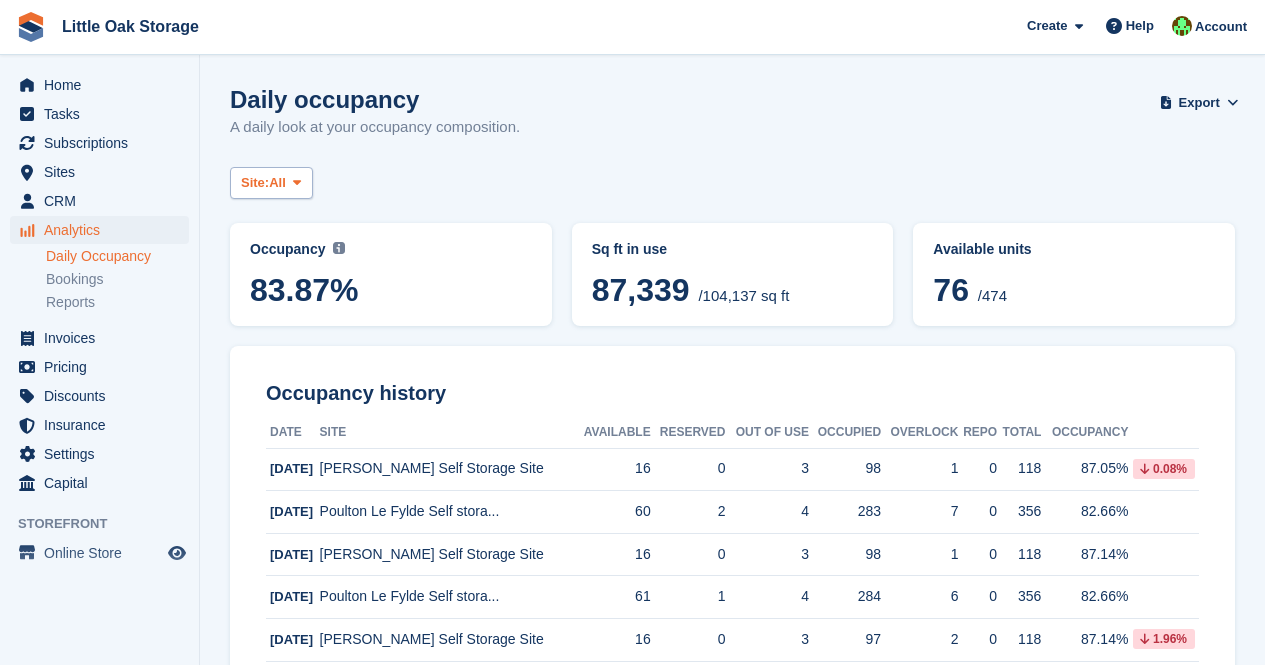 scroll, scrollTop: 0, scrollLeft: 0, axis: both 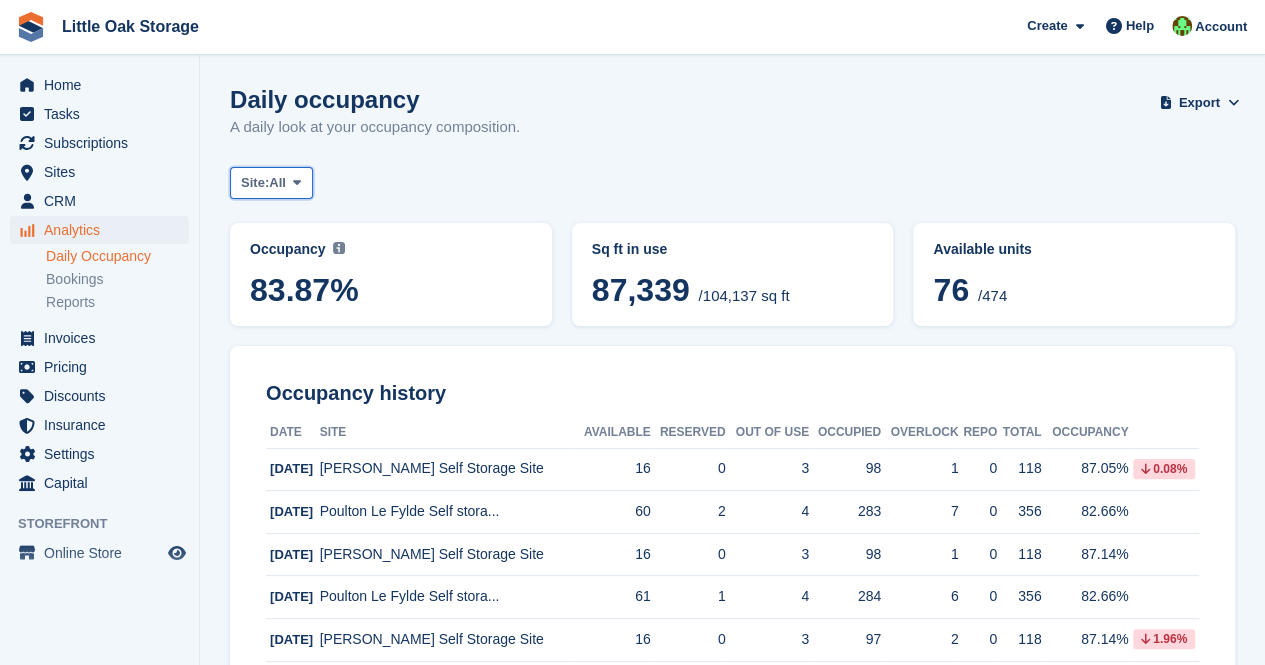 click on "Site:
All" at bounding box center [271, 183] 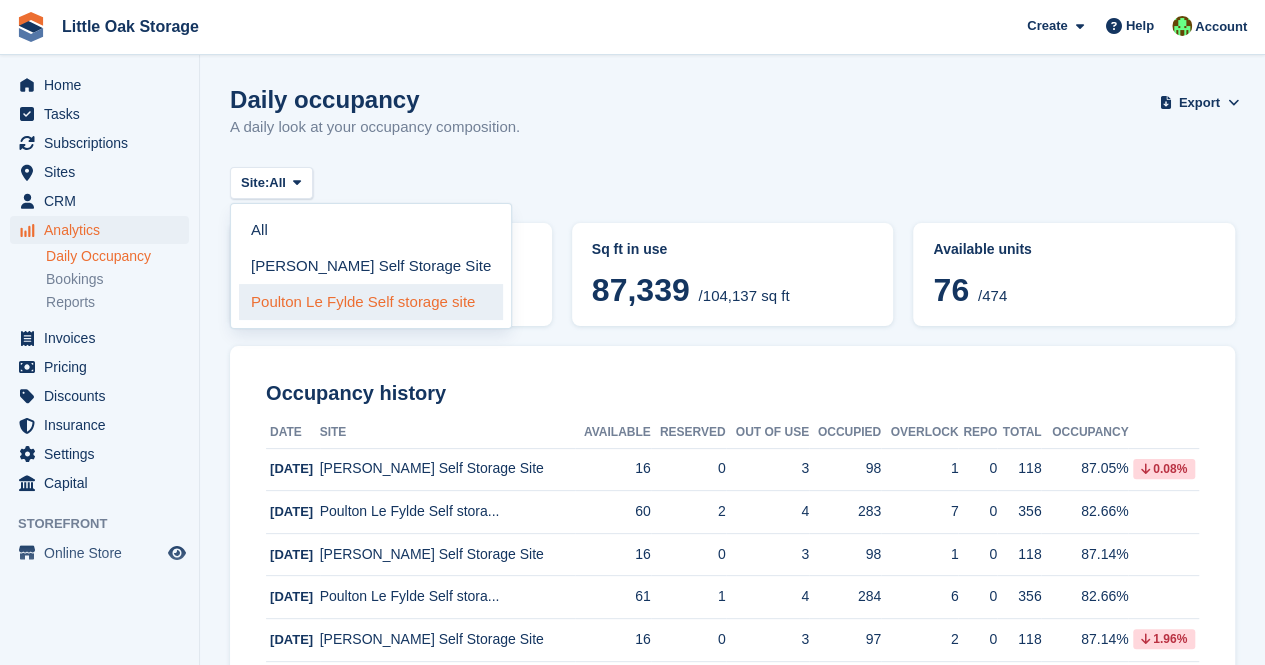 click on "Poulton Le Fylde Self storage site" at bounding box center [371, 302] 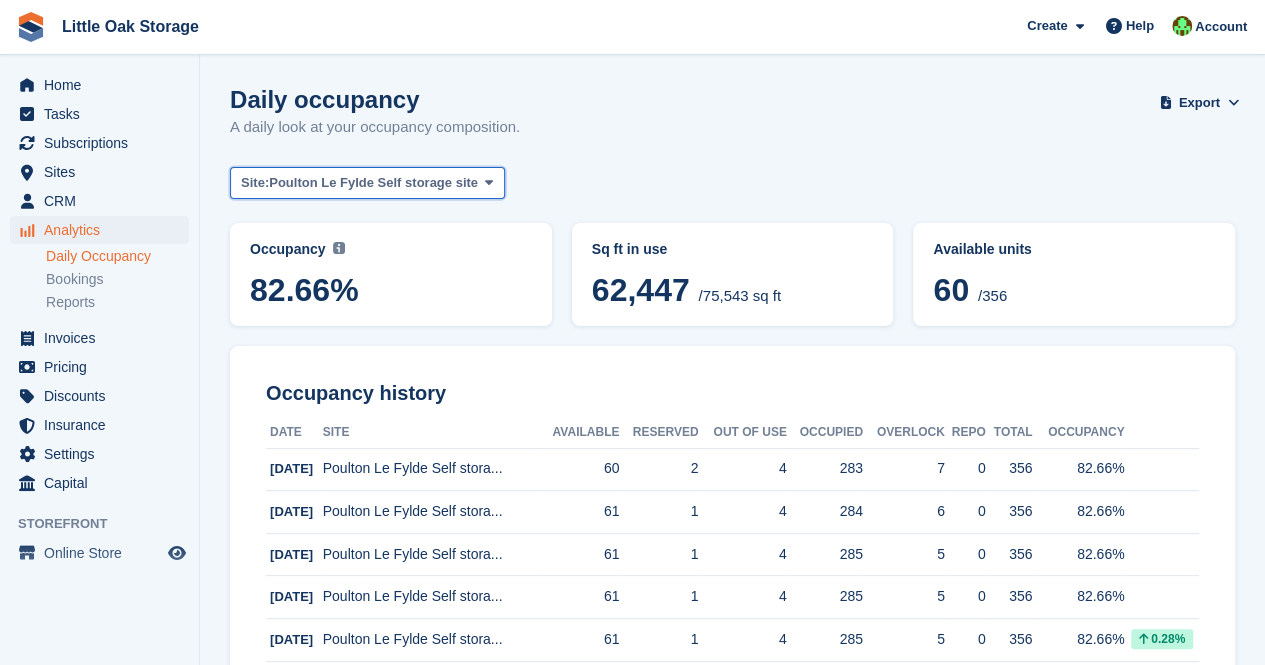 click on "Poulton Le Fylde Self storage site" at bounding box center (373, 183) 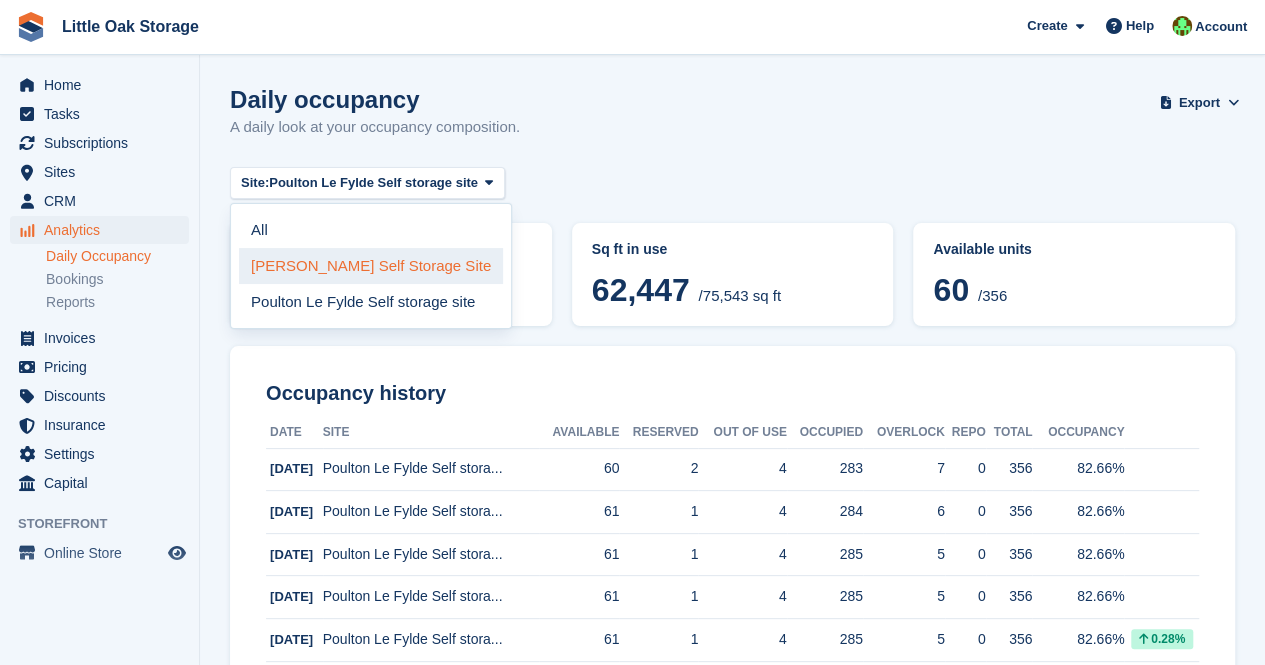click on "[PERSON_NAME] Self Storage Site" at bounding box center [371, 266] 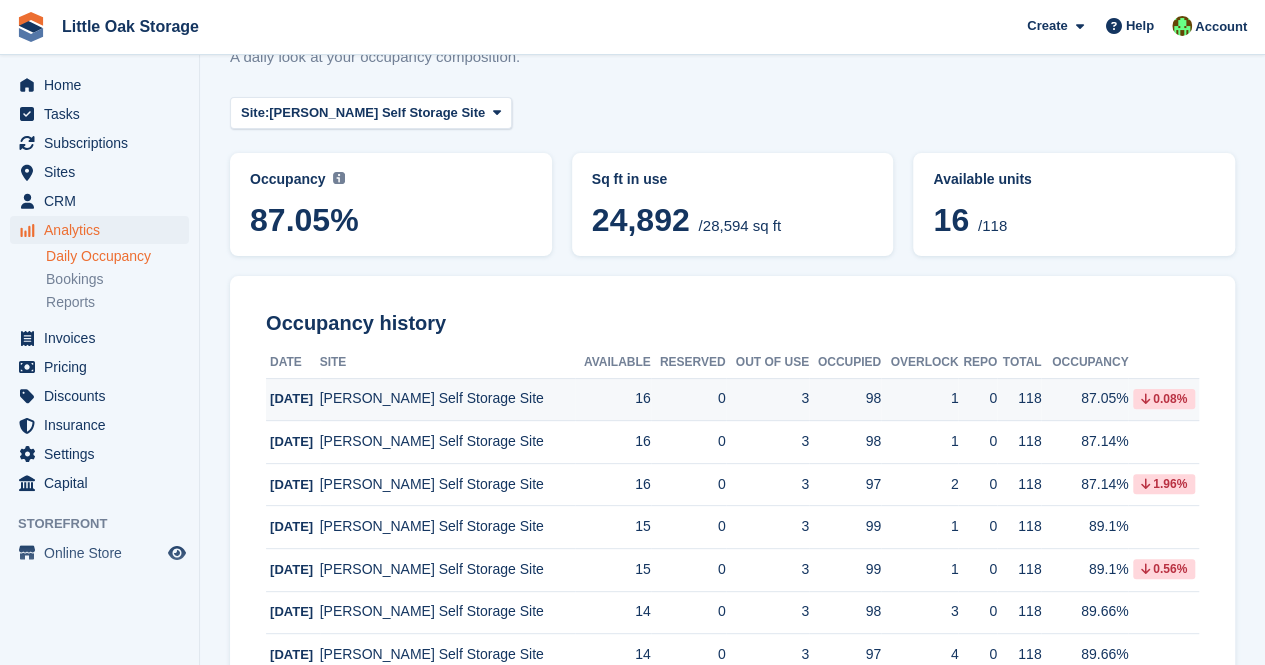 scroll, scrollTop: 0, scrollLeft: 0, axis: both 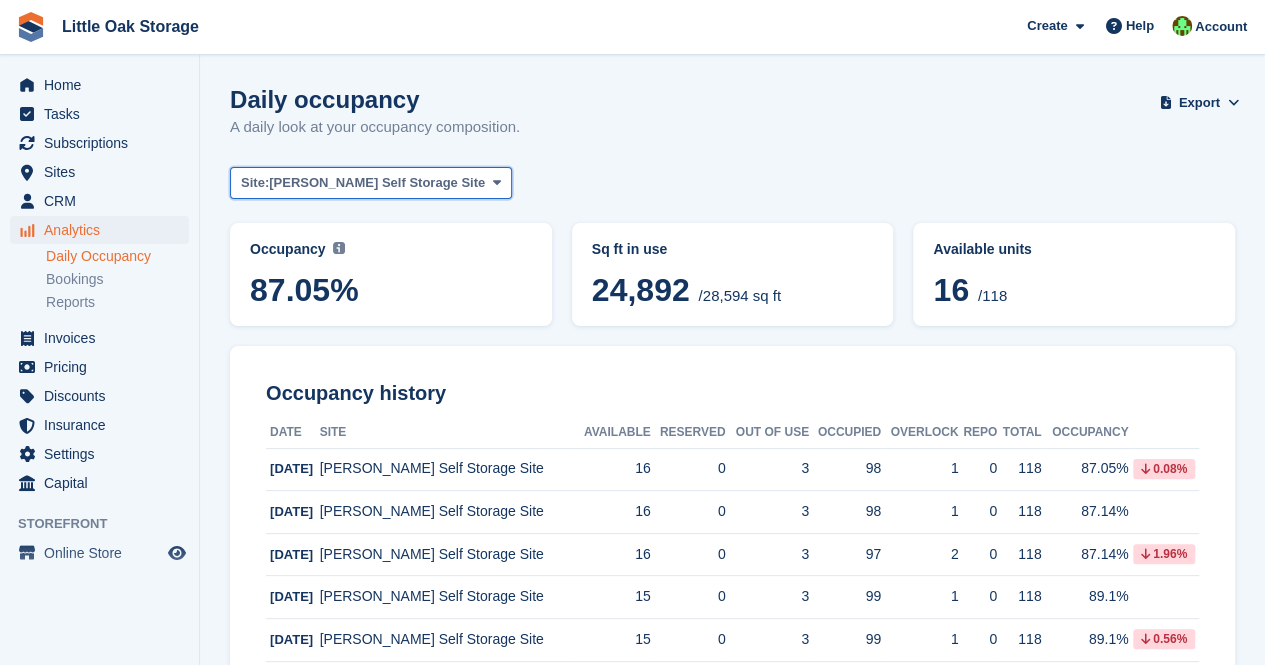 click on "Site:
Kirkham Self Storage Site" at bounding box center (371, 183) 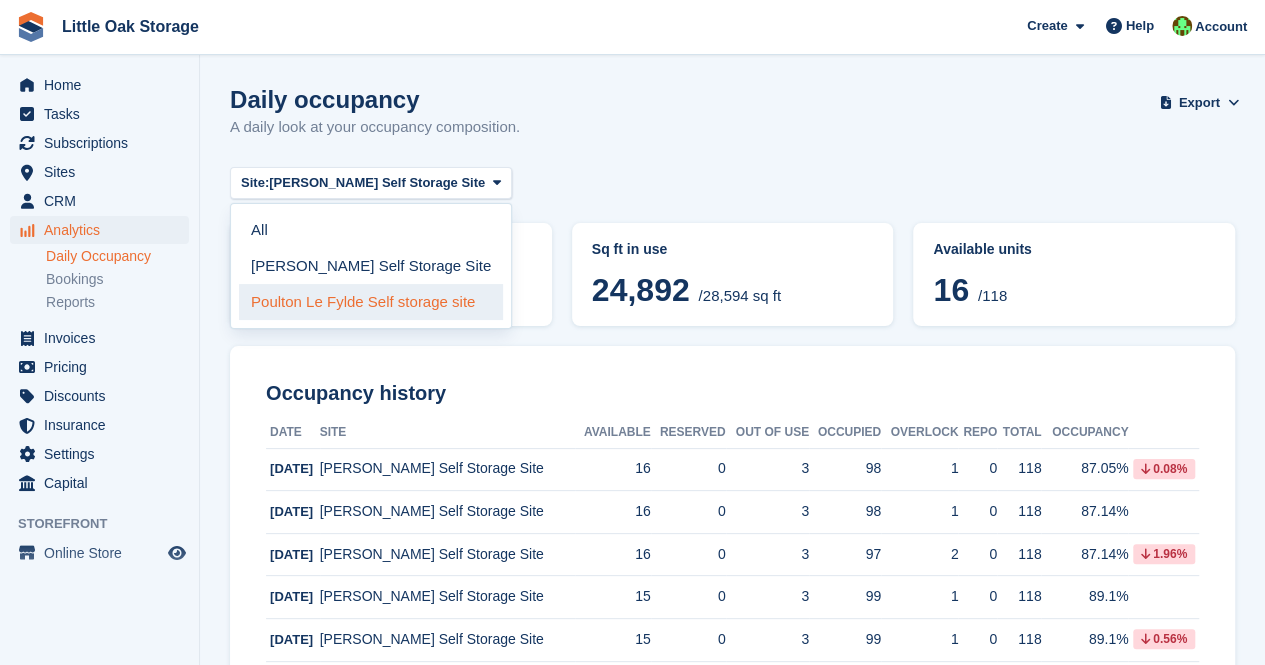 click on "Poulton Le Fylde Self storage site" at bounding box center (371, 302) 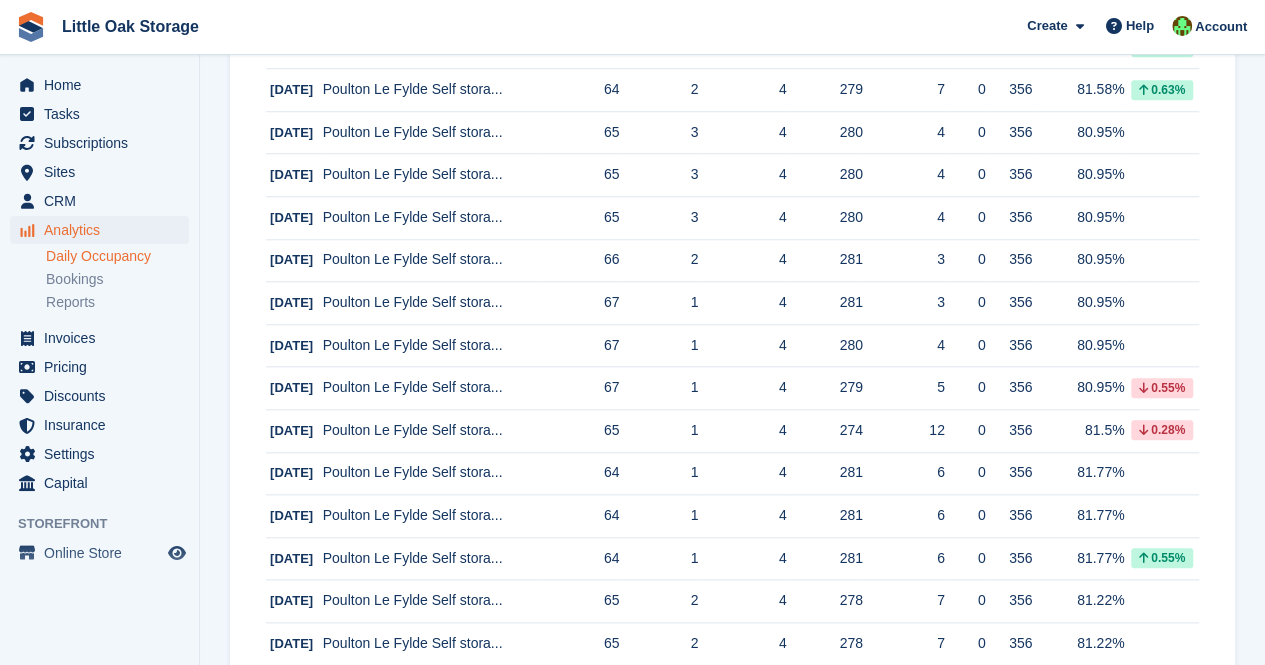 scroll, scrollTop: 0, scrollLeft: 0, axis: both 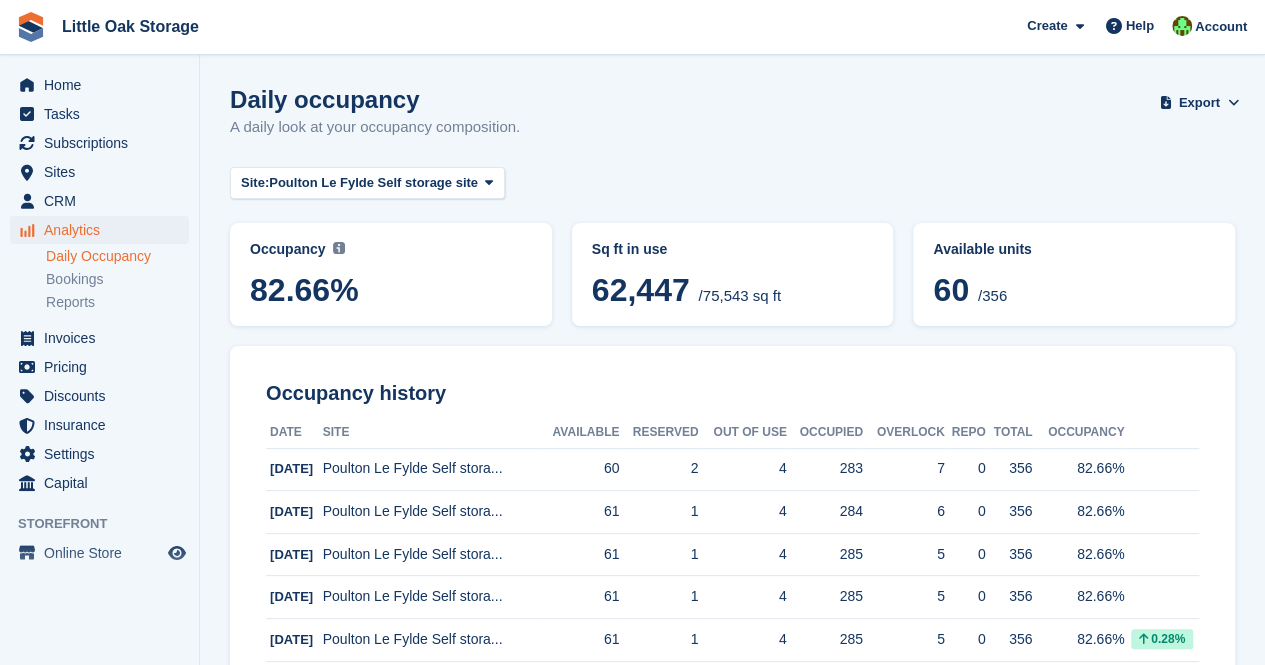 click on "Daily Occupancy
Bookings
Reports" at bounding box center [122, 279] 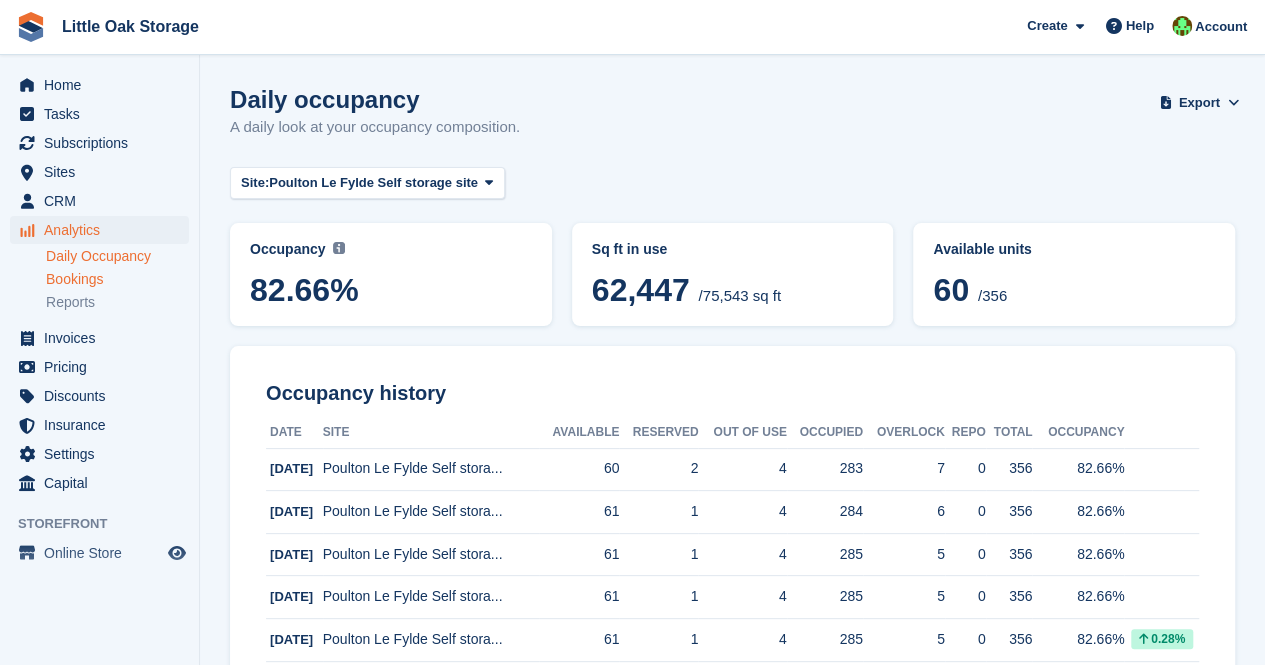 click on "Bookings" at bounding box center (117, 279) 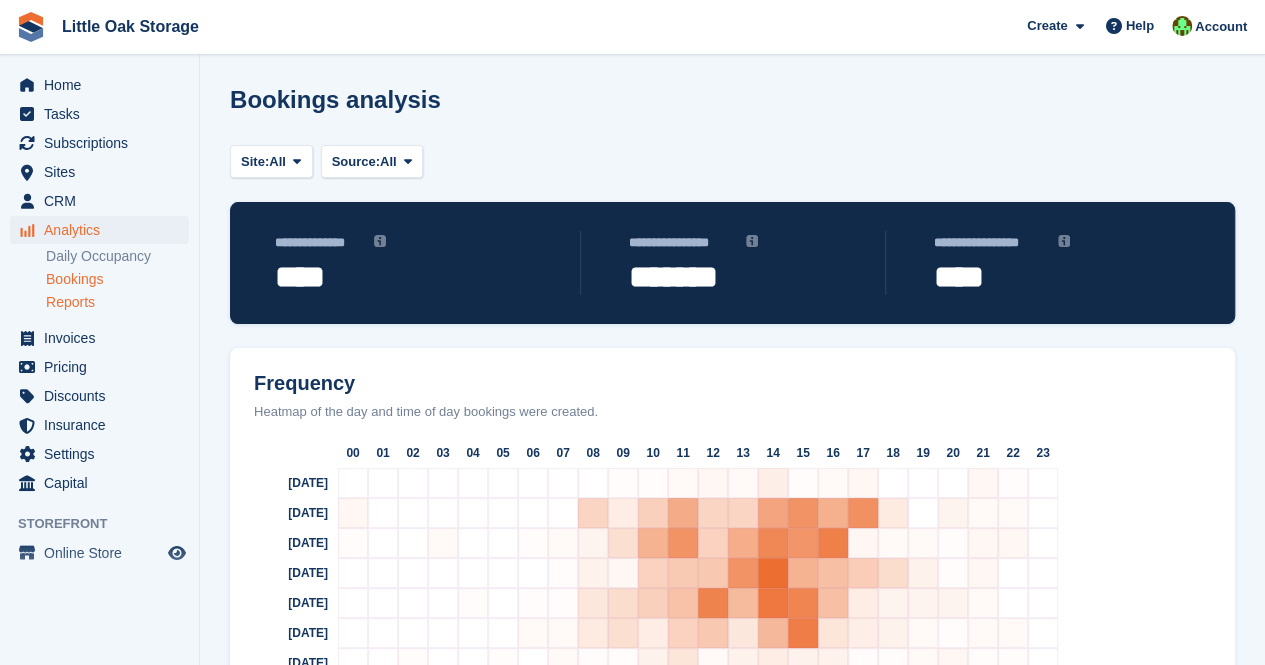 click on "Reports" at bounding box center (117, 302) 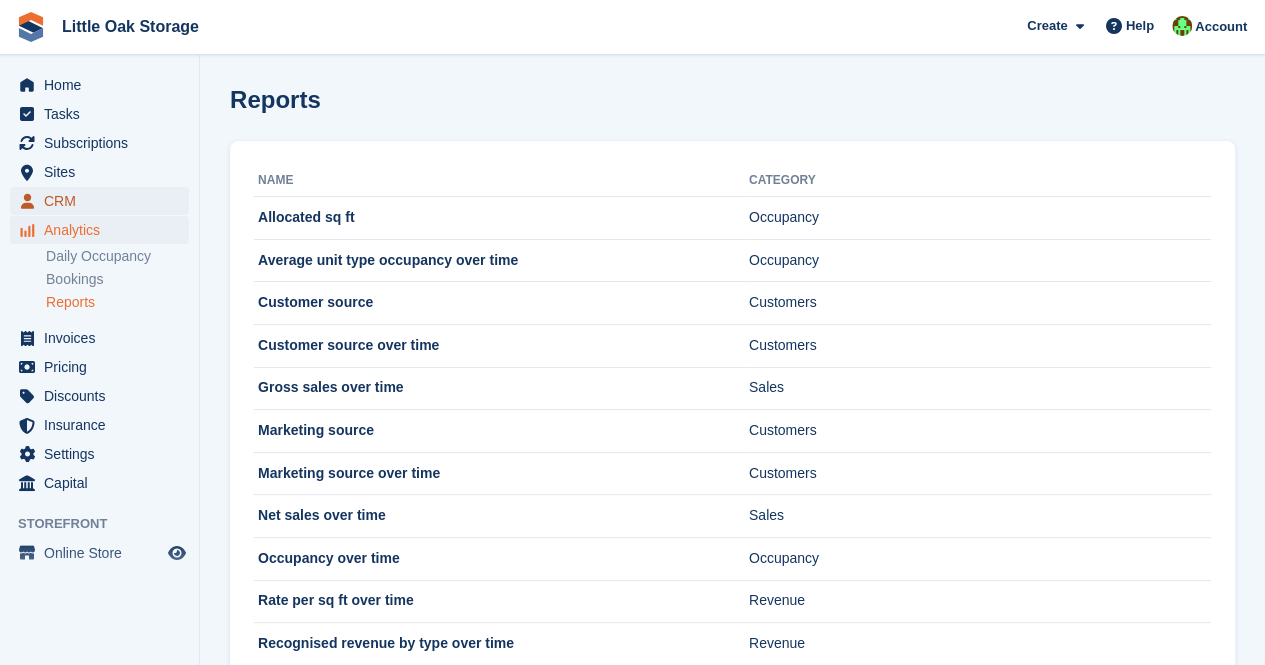 click on "CRM" at bounding box center [104, 201] 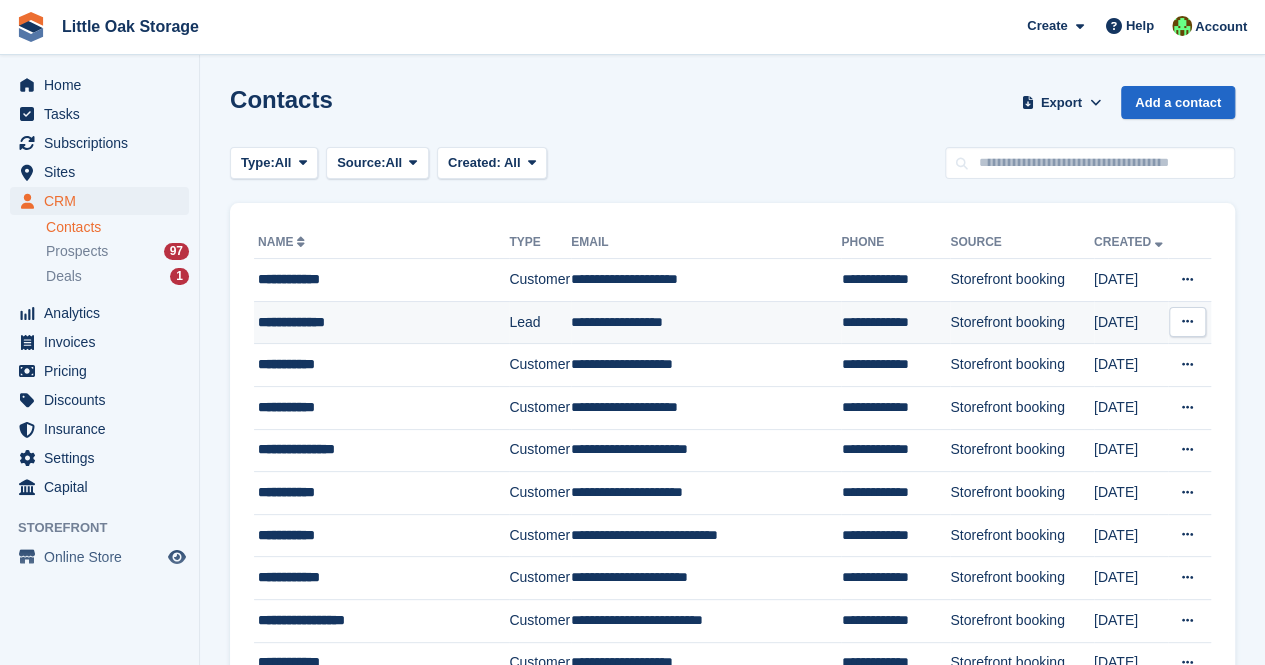 click on "**********" at bounding box center (381, 322) 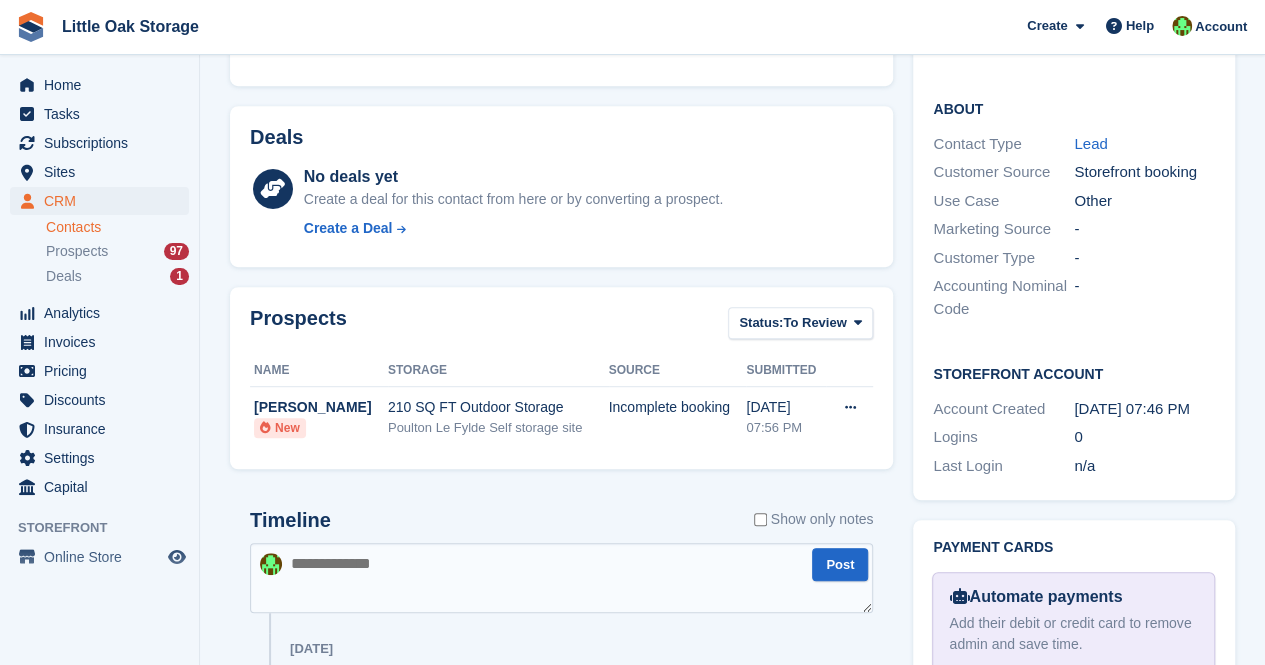 scroll, scrollTop: 419, scrollLeft: 0, axis: vertical 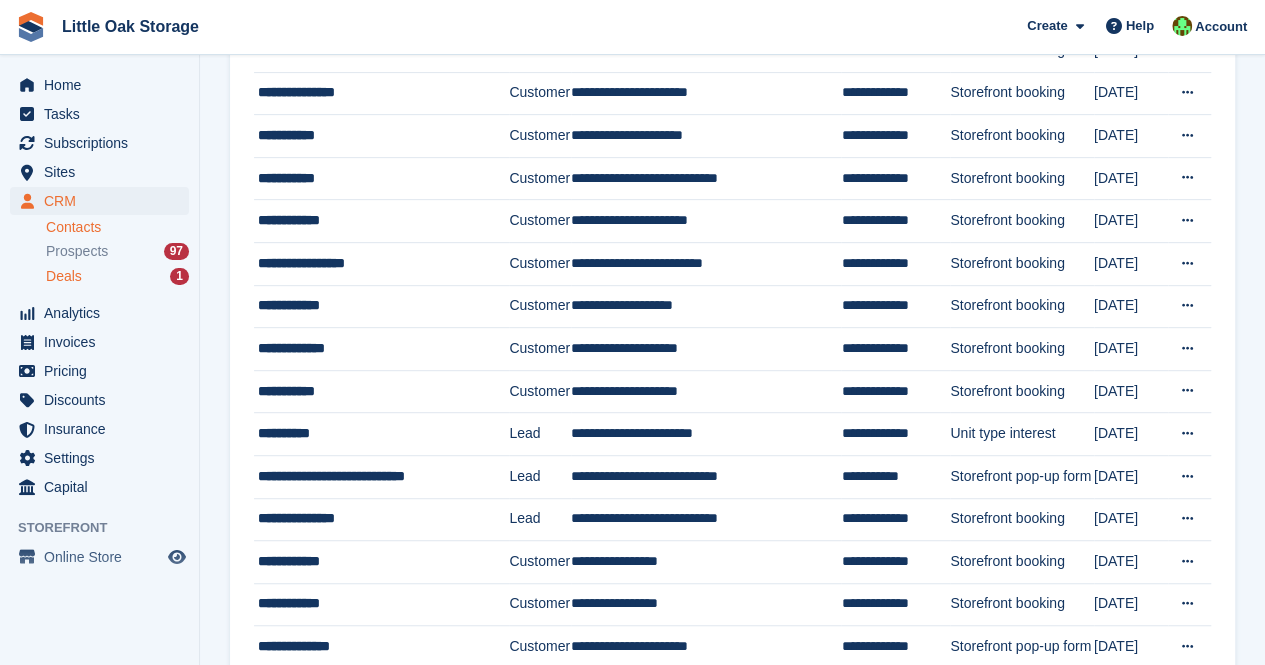 click on "Deals
1" at bounding box center (117, 276) 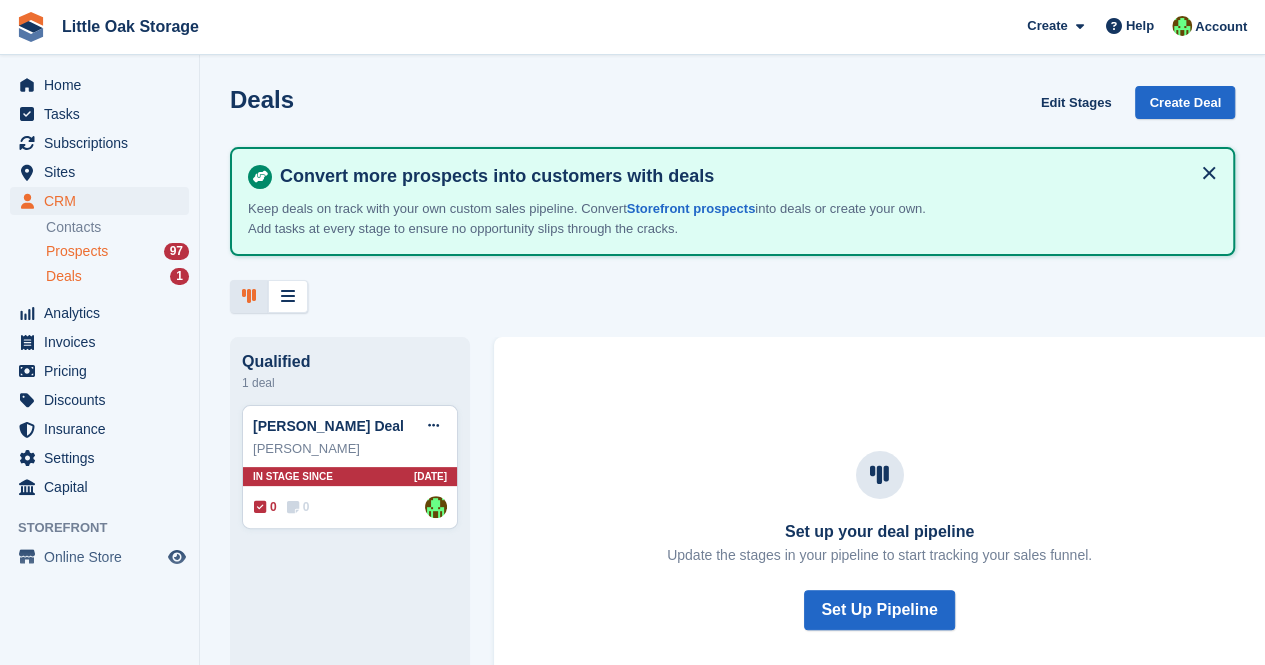 scroll, scrollTop: 0, scrollLeft: 0, axis: both 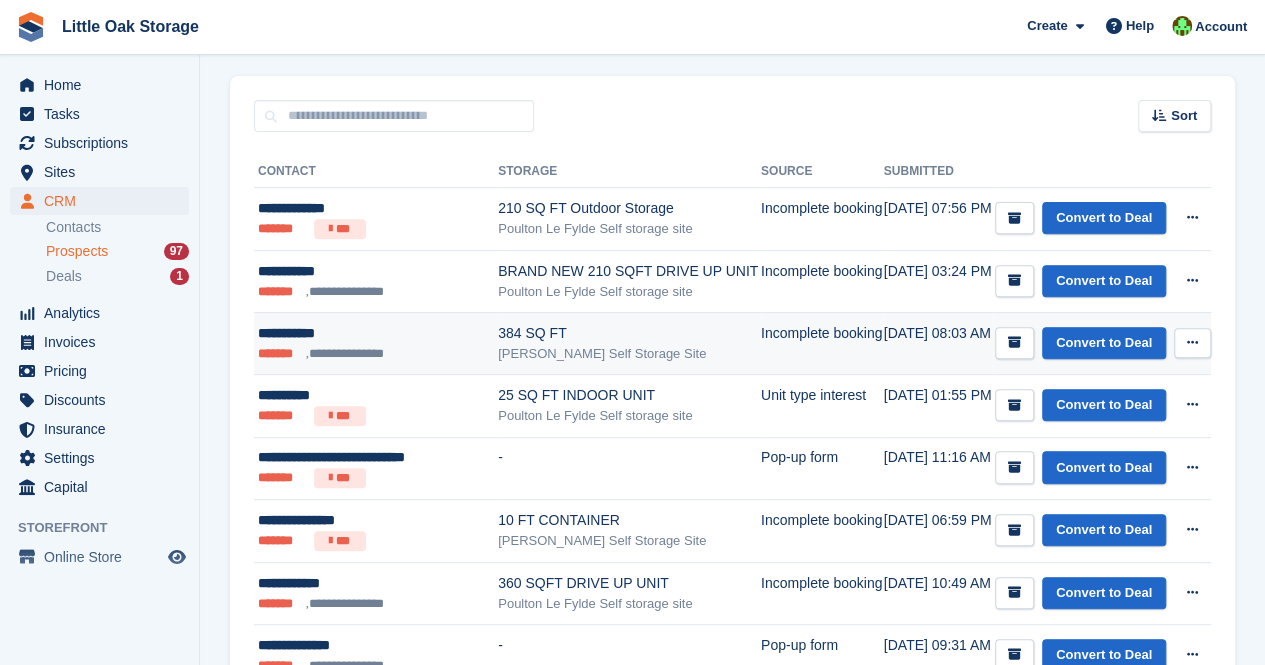 click on "**********" at bounding box center [377, 354] 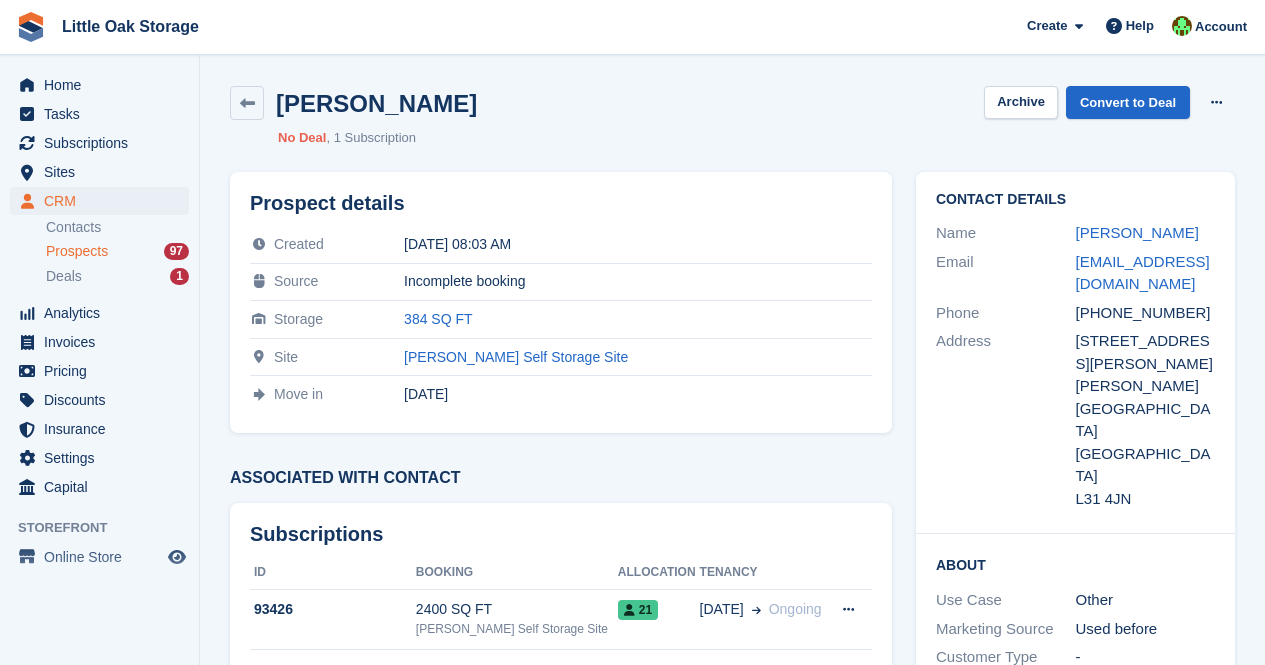 scroll, scrollTop: 0, scrollLeft: 0, axis: both 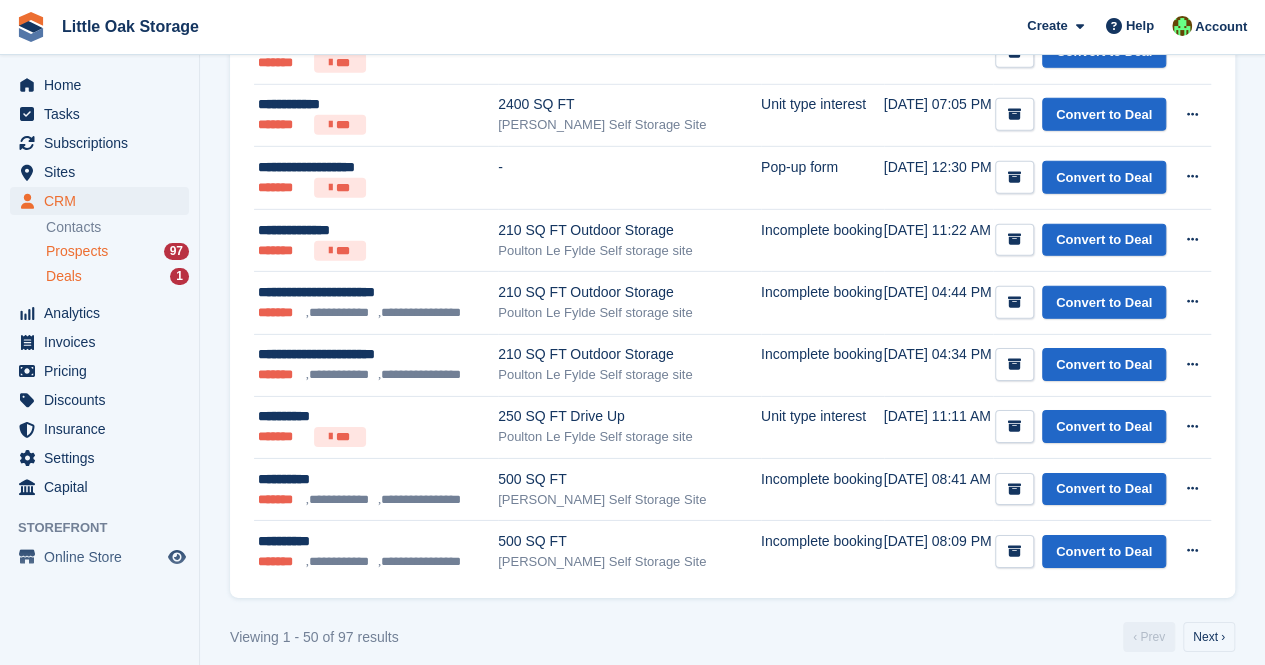 click on "Deals
1" at bounding box center (117, 276) 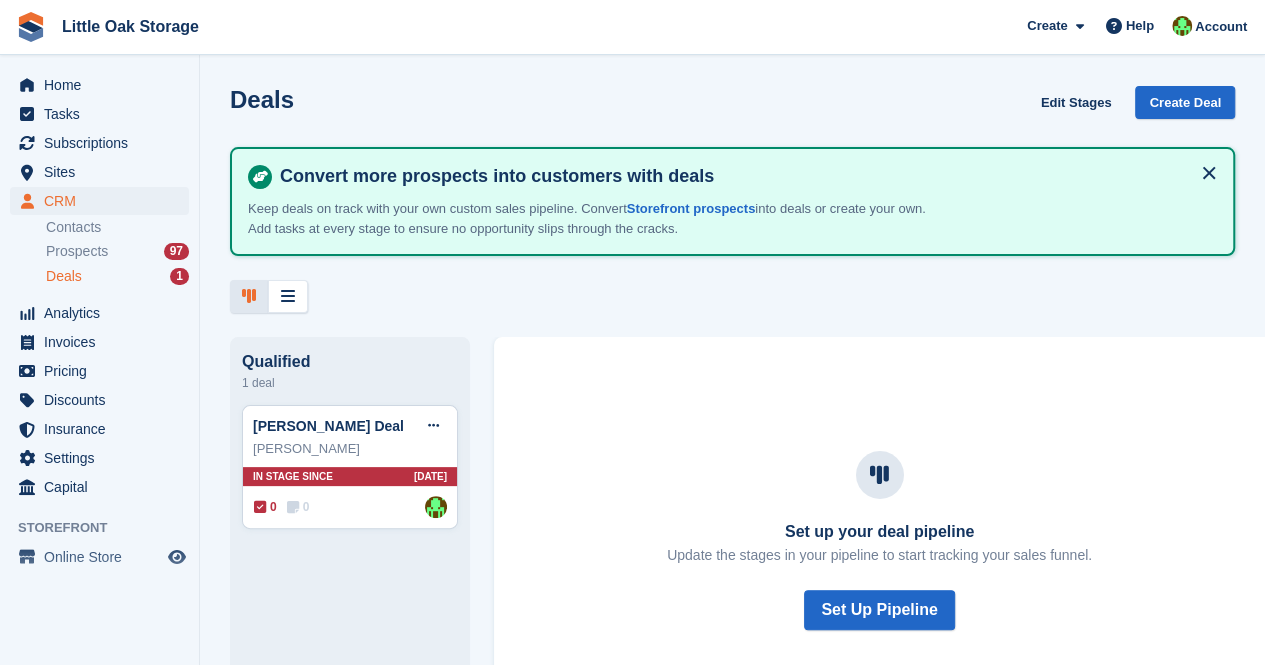scroll, scrollTop: 0, scrollLeft: 0, axis: both 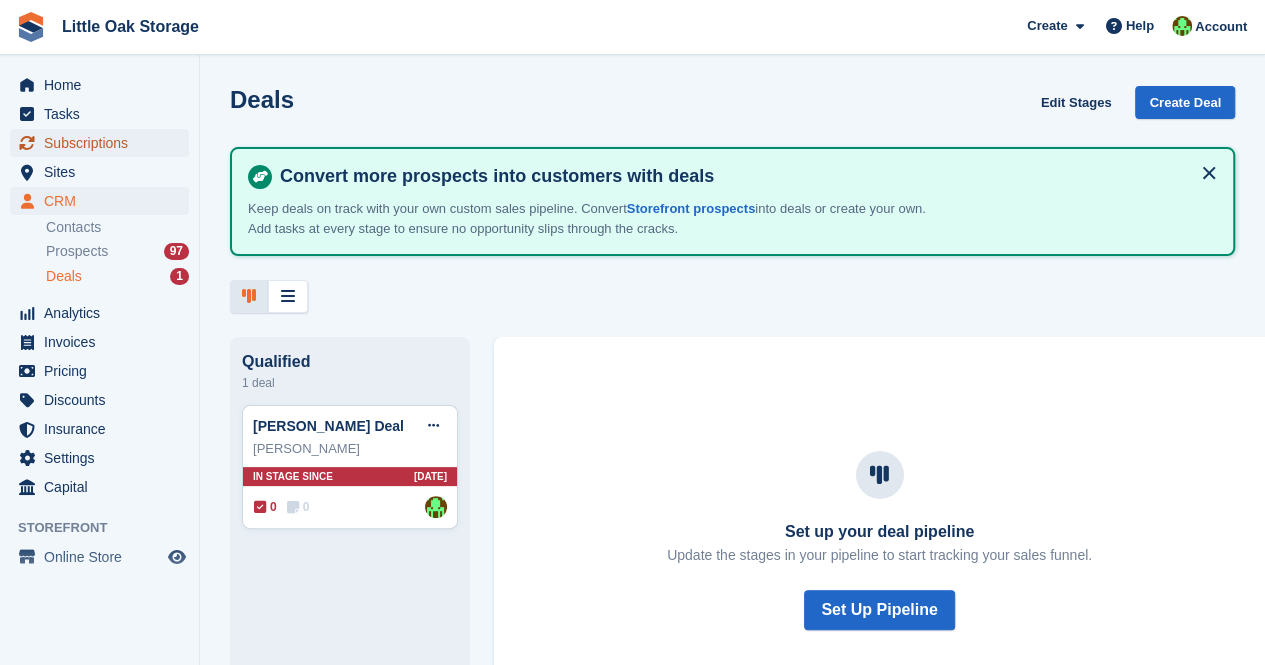 click on "Subscriptions" at bounding box center [104, 143] 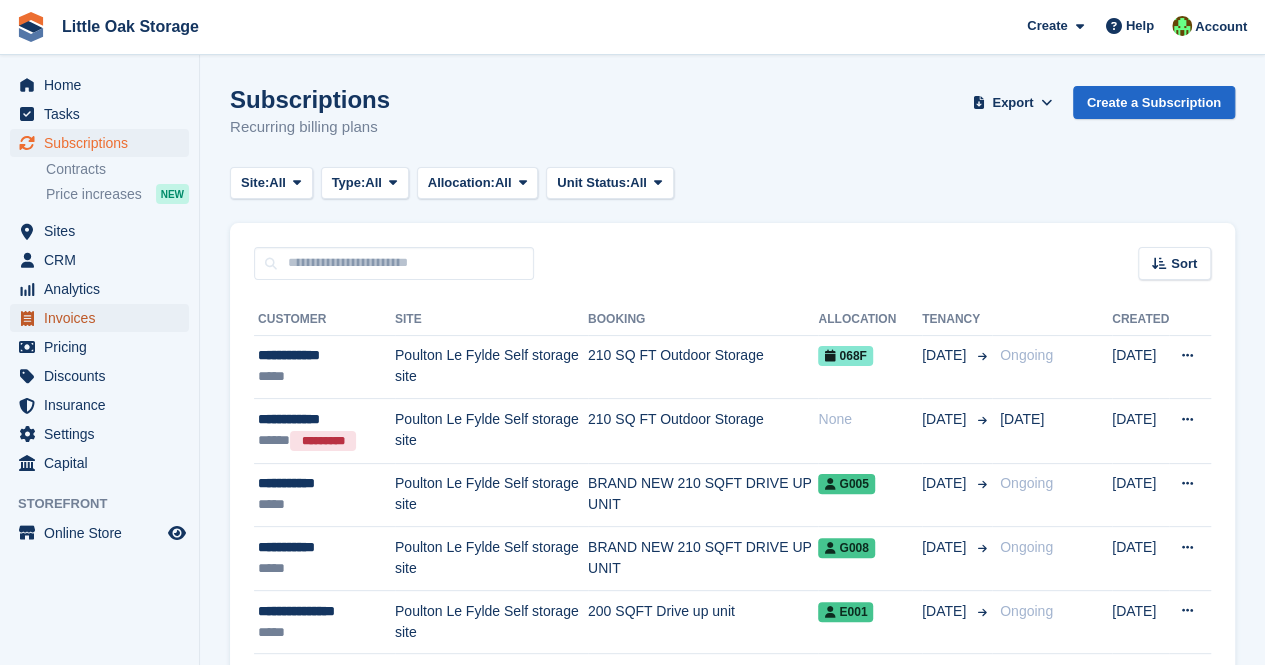 click on "Invoices" at bounding box center [104, 318] 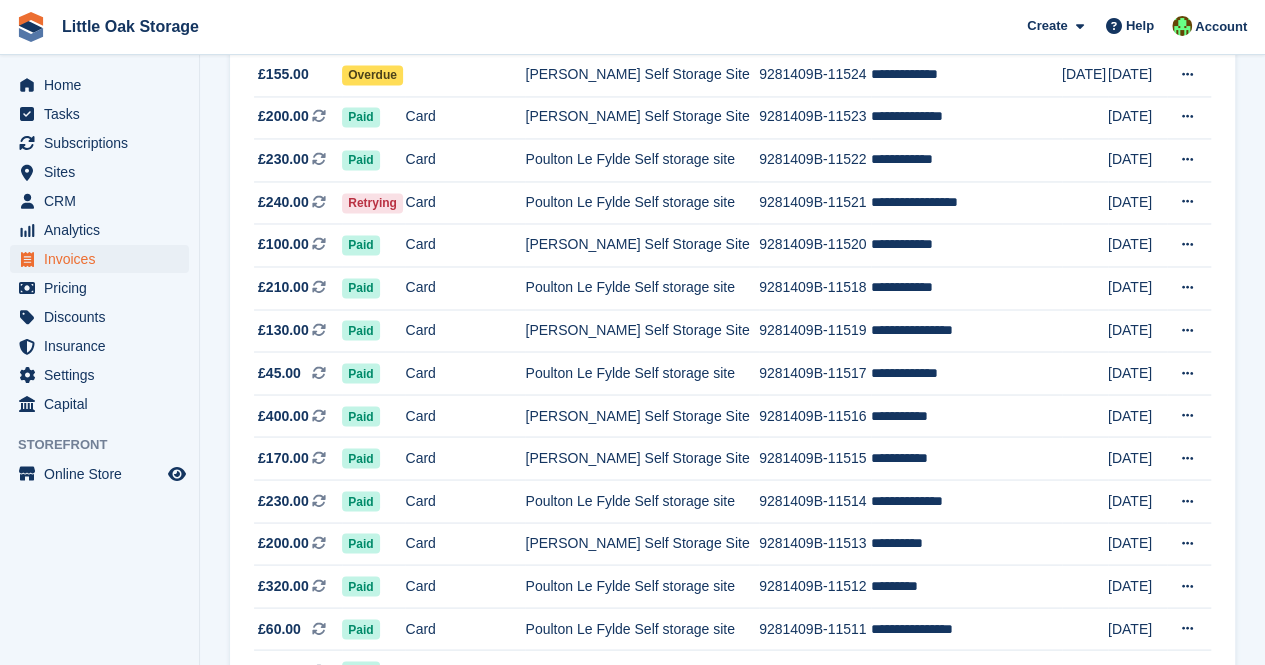 scroll, scrollTop: 1915, scrollLeft: 0, axis: vertical 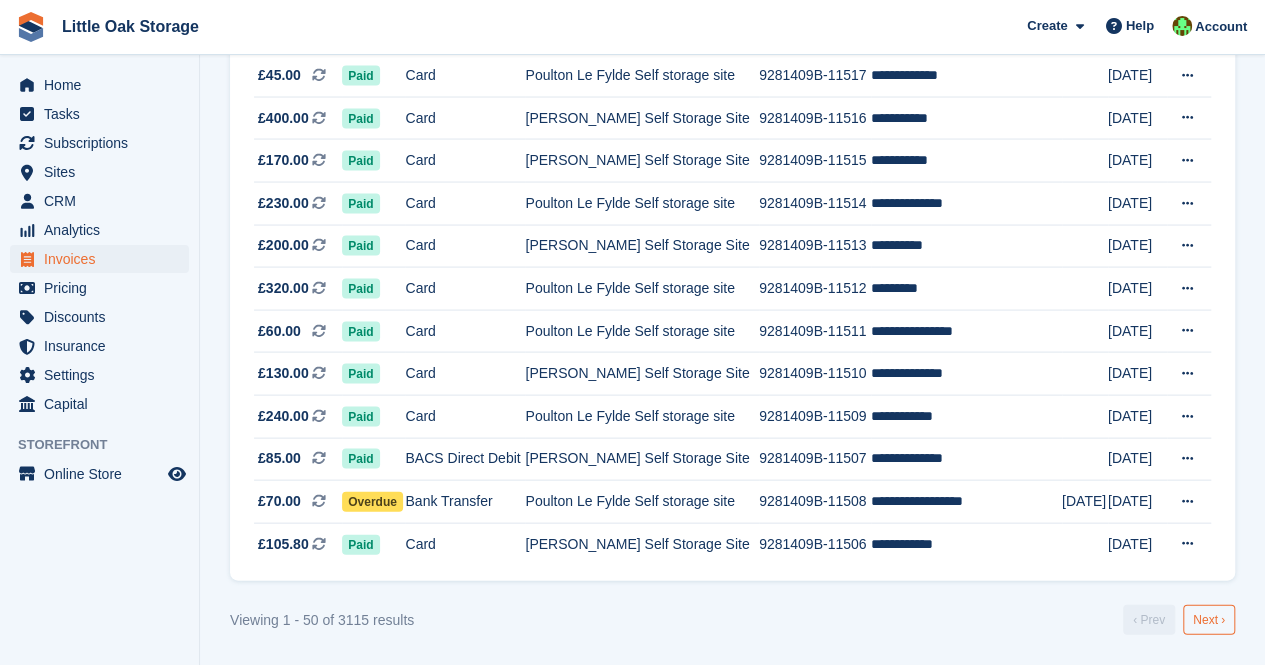 click on "Next ›" at bounding box center (1209, 620) 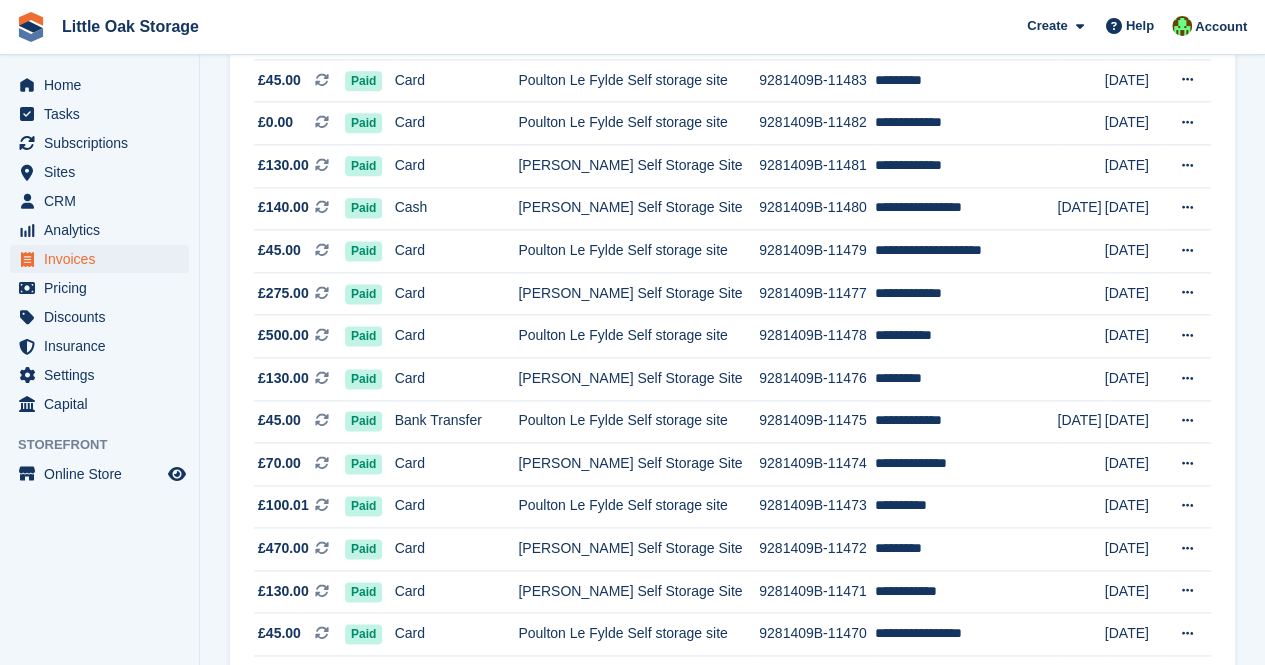 scroll, scrollTop: 1214, scrollLeft: 0, axis: vertical 